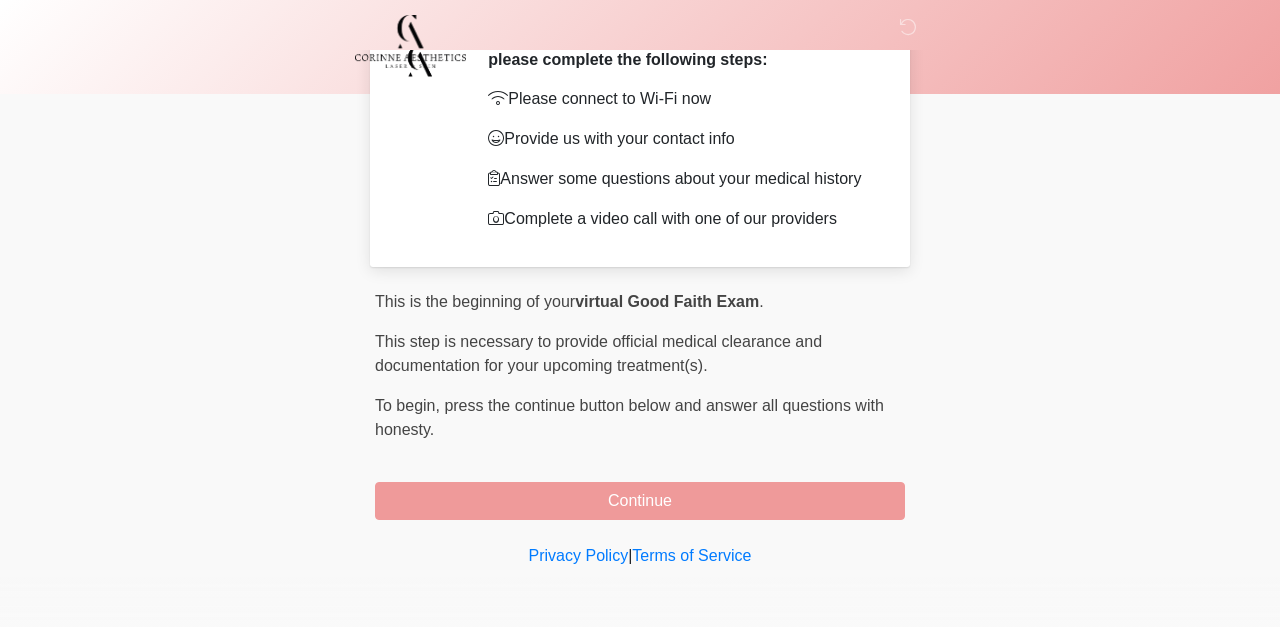scroll, scrollTop: 107, scrollLeft: 0, axis: vertical 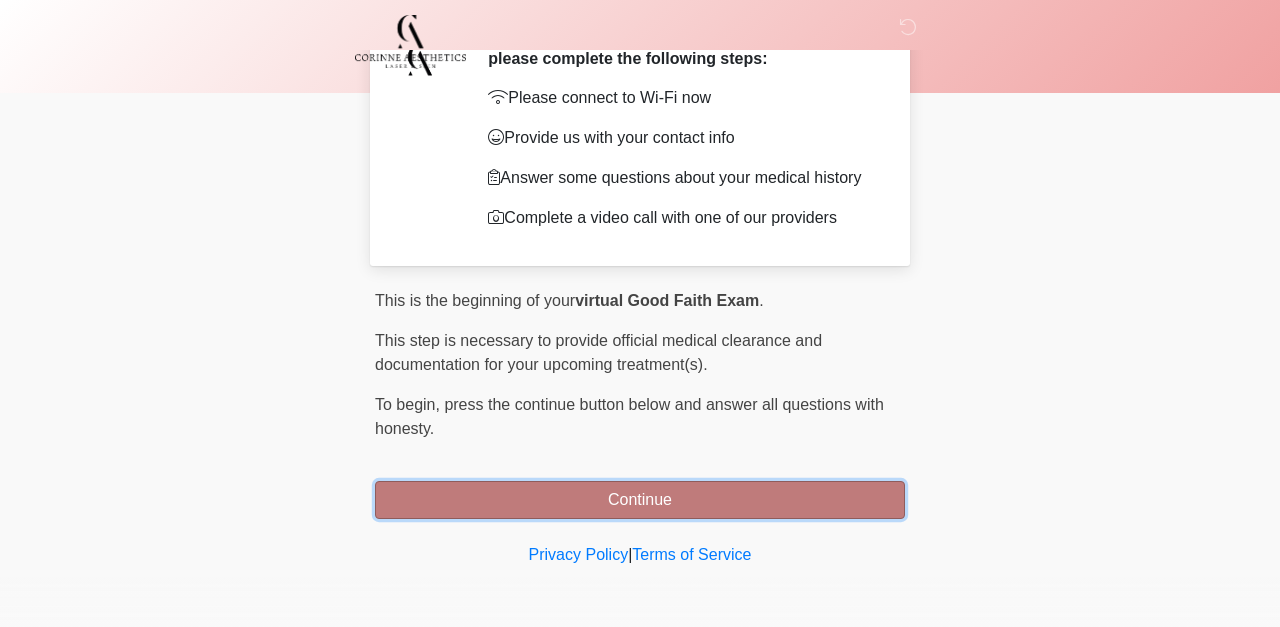 click on "Continue" at bounding box center [640, 500] 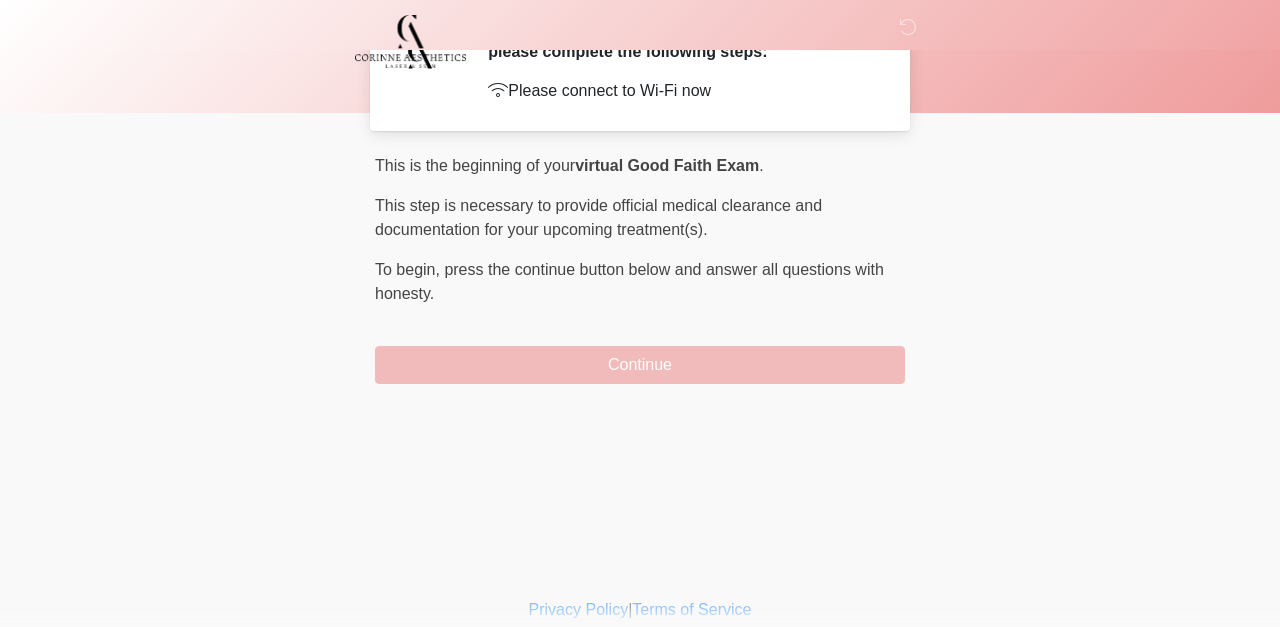 scroll, scrollTop: 0, scrollLeft: 0, axis: both 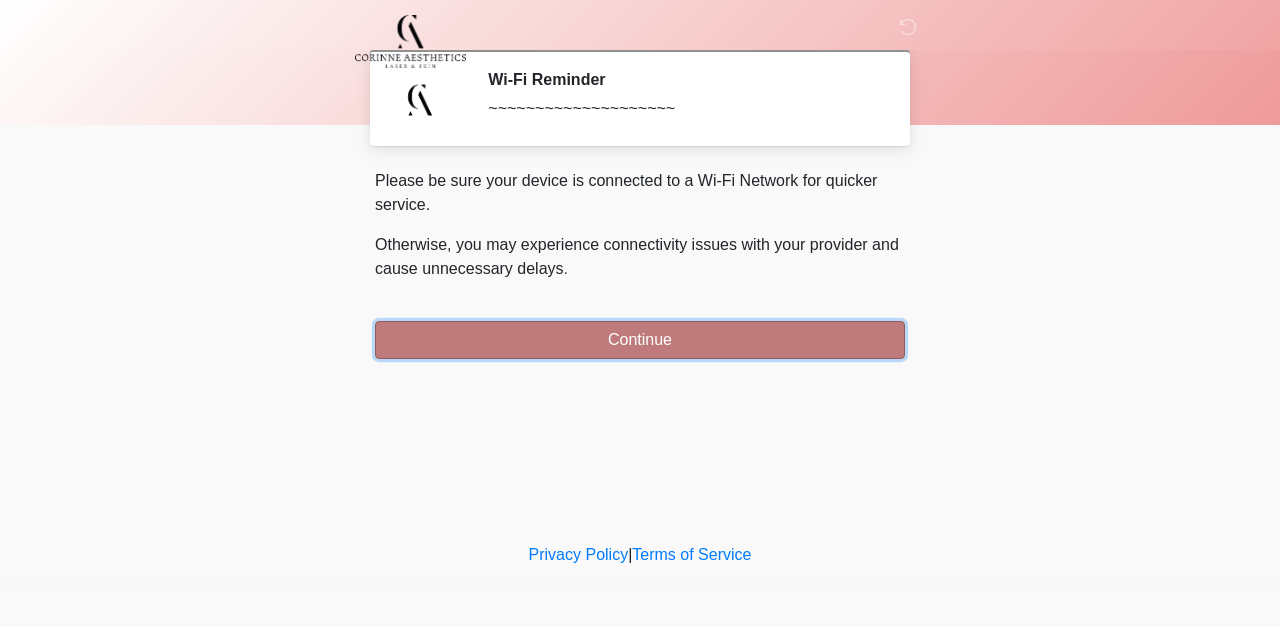 click on "Continue" at bounding box center [640, 340] 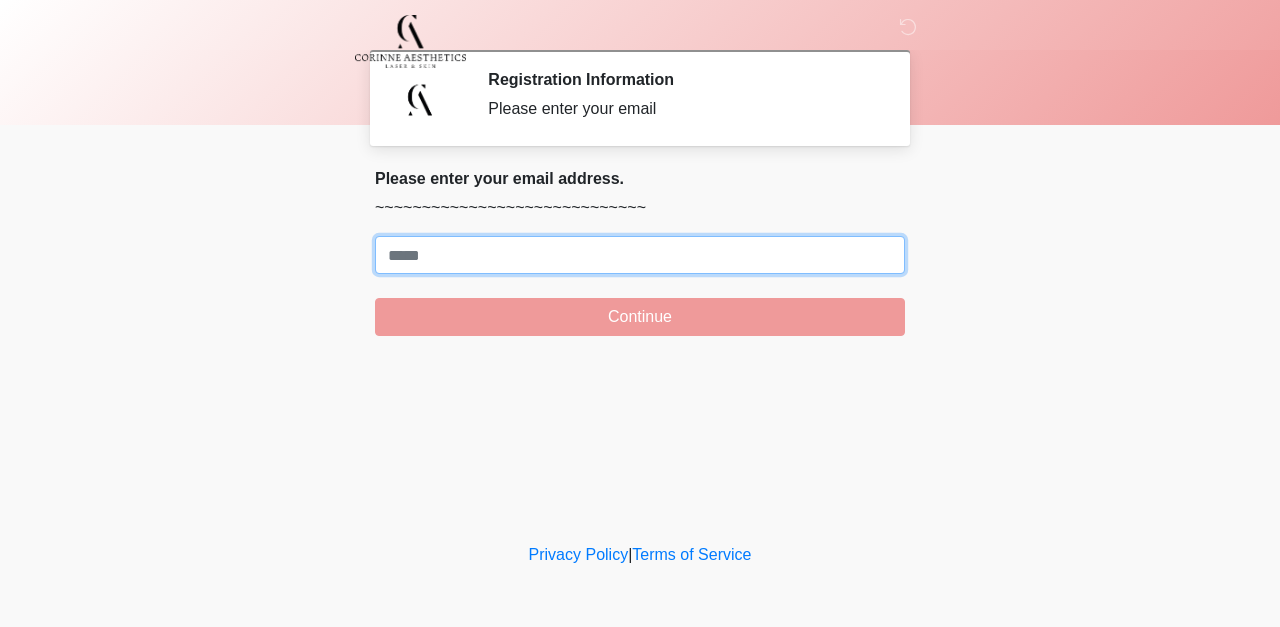 click on "Where should we email your treatment plan?" at bounding box center (640, 255) 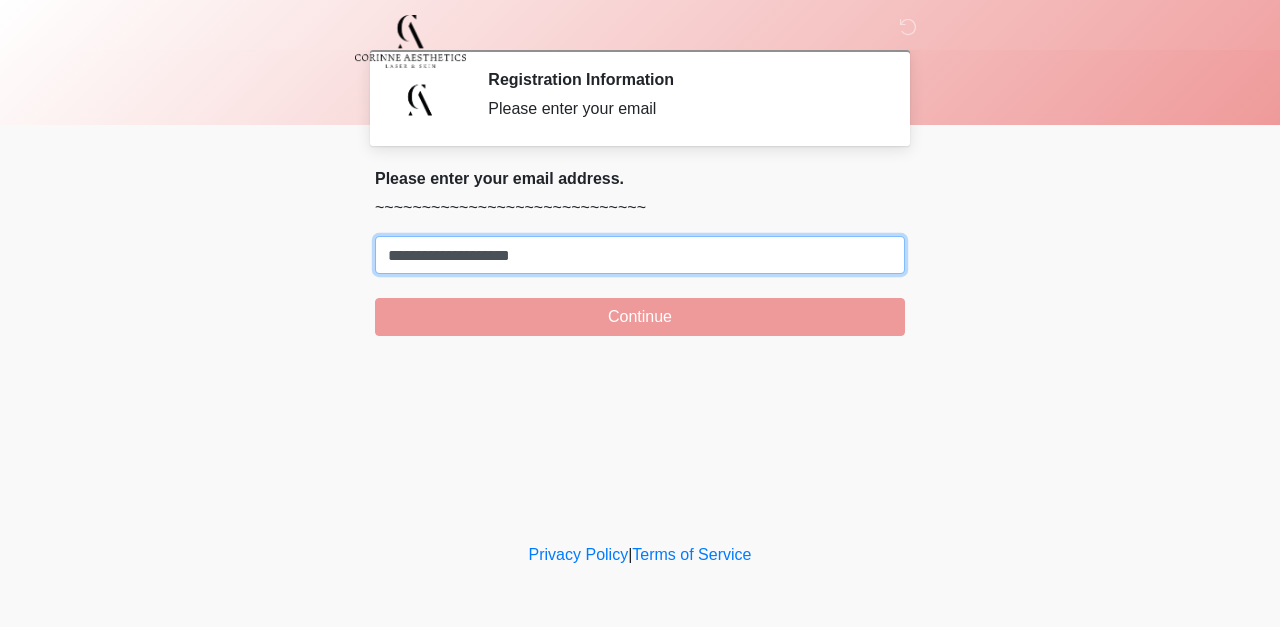 type on "**********" 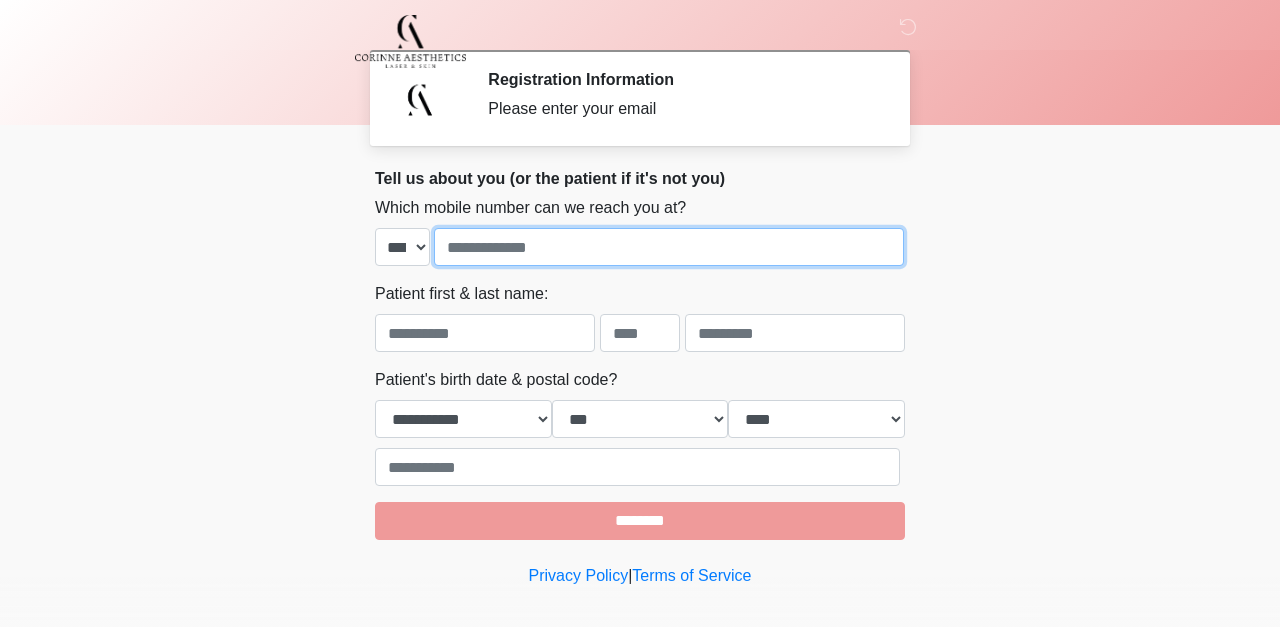 click at bounding box center (669, 247) 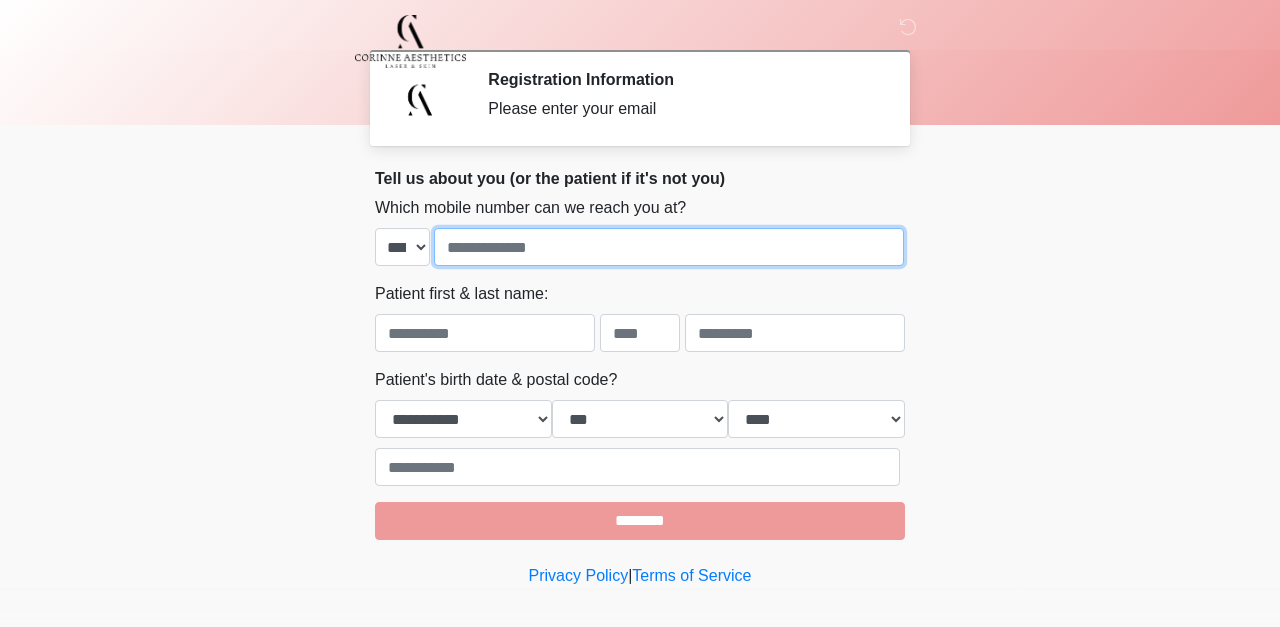 type on "**********" 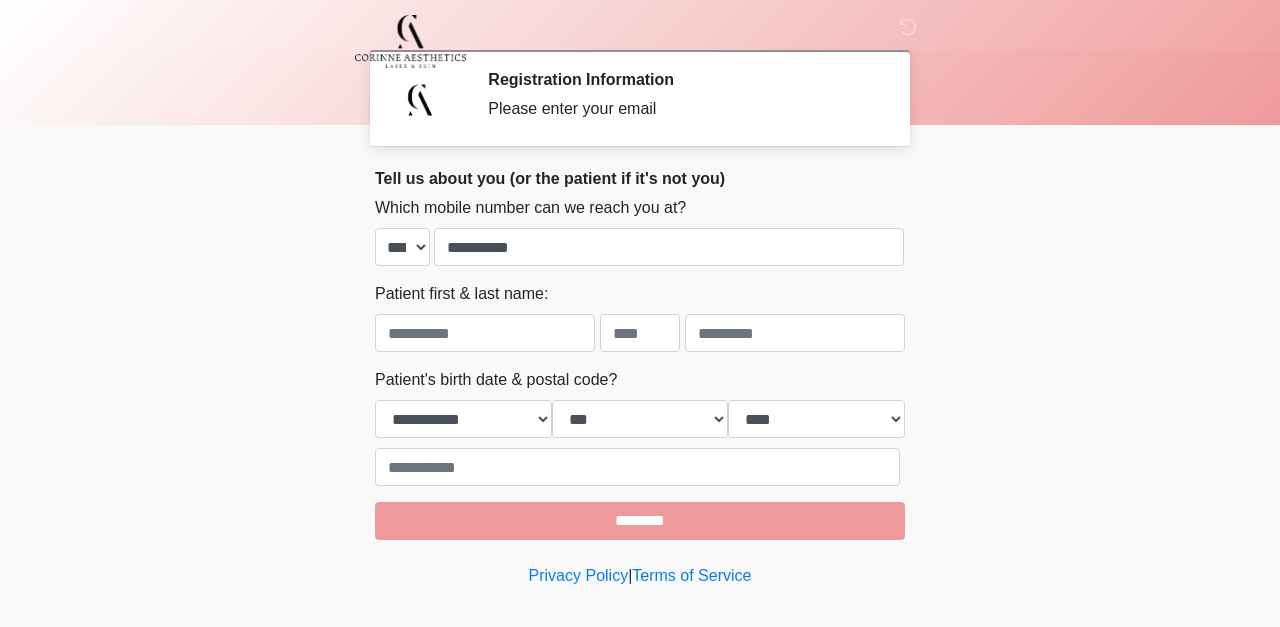 type on "******" 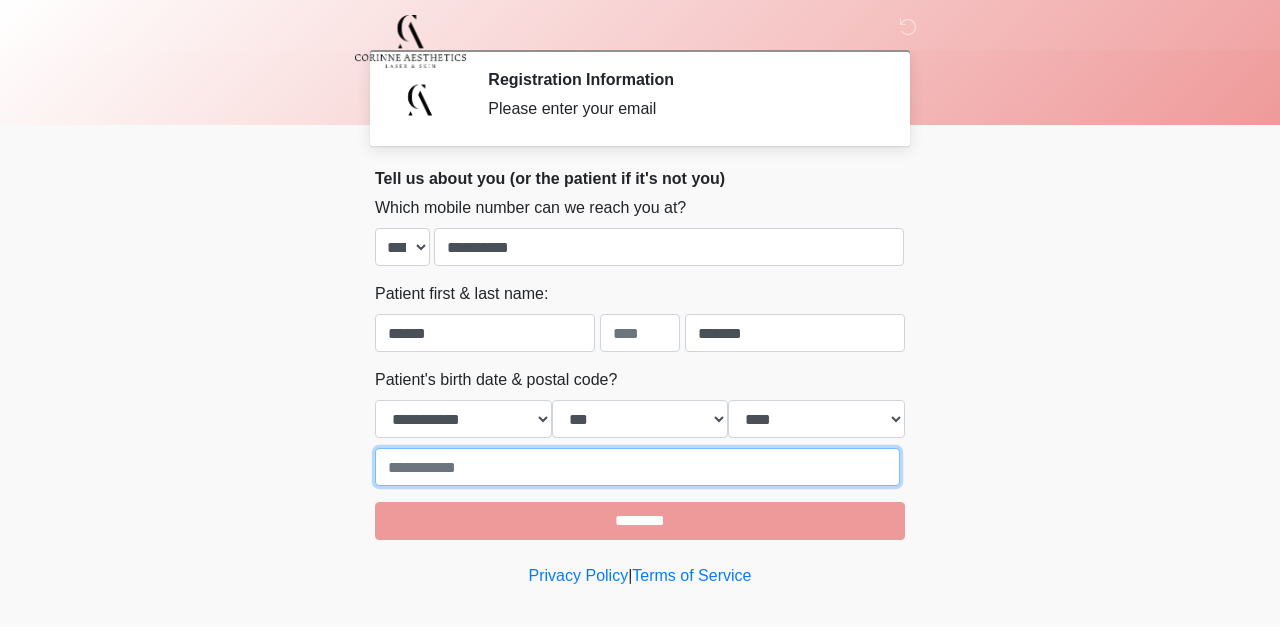 type on "*****" 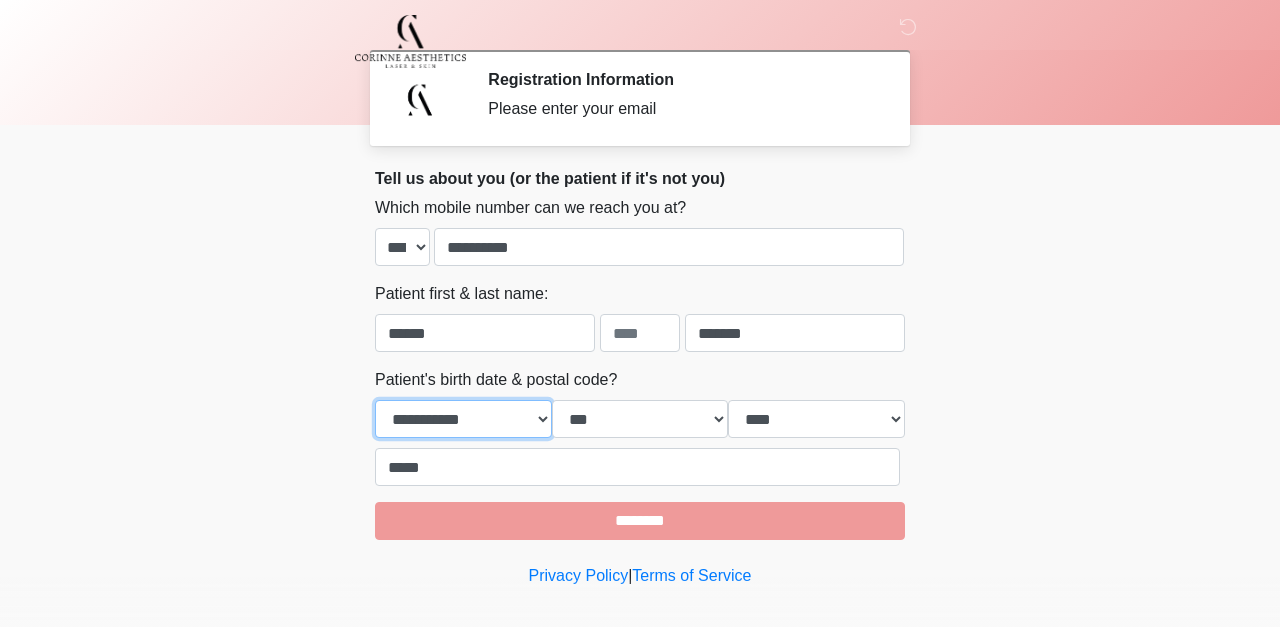 click on "**********" at bounding box center [463, 419] 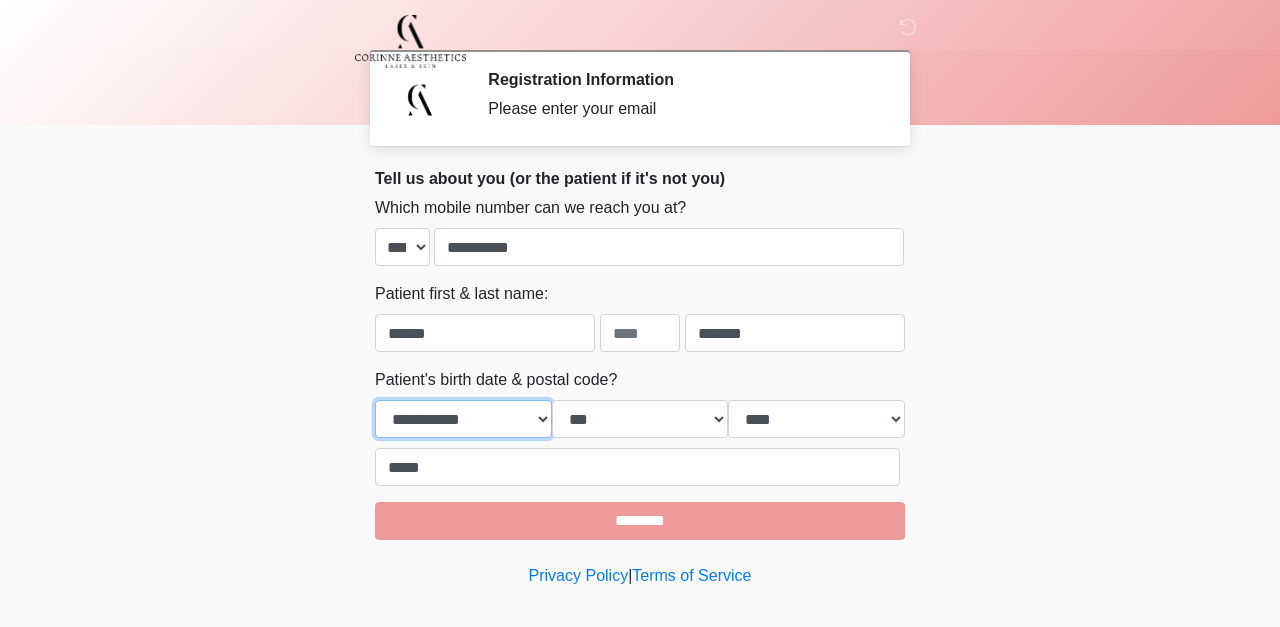 select on "**" 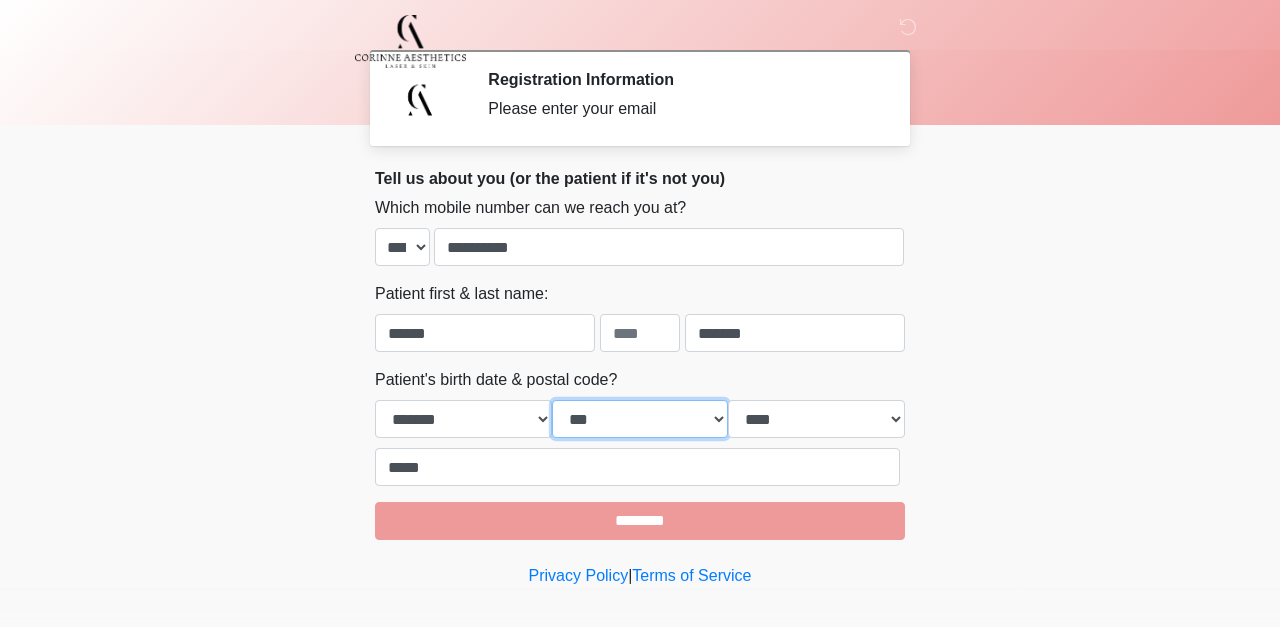 click on "***
*
*
*
*
*
*
*
*
*
**
**
**
**
**
**
**
**
**
**
**
**
**
**
**
**
**
**
**
**
**
**" at bounding box center [640, 419] 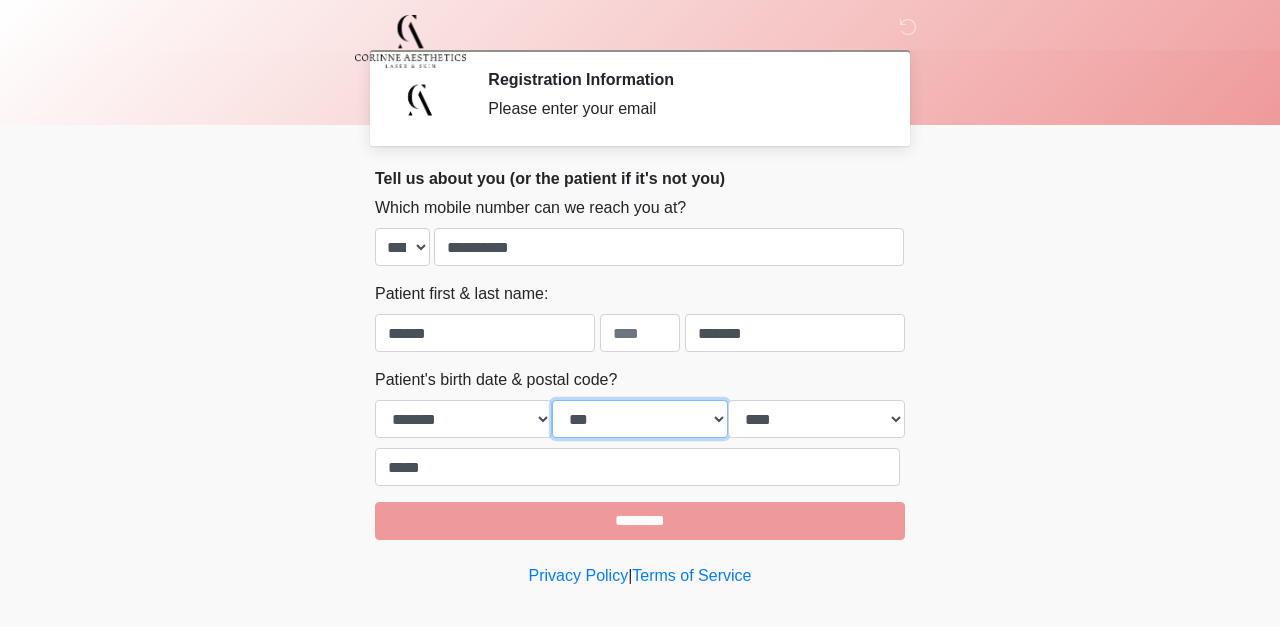 select on "**" 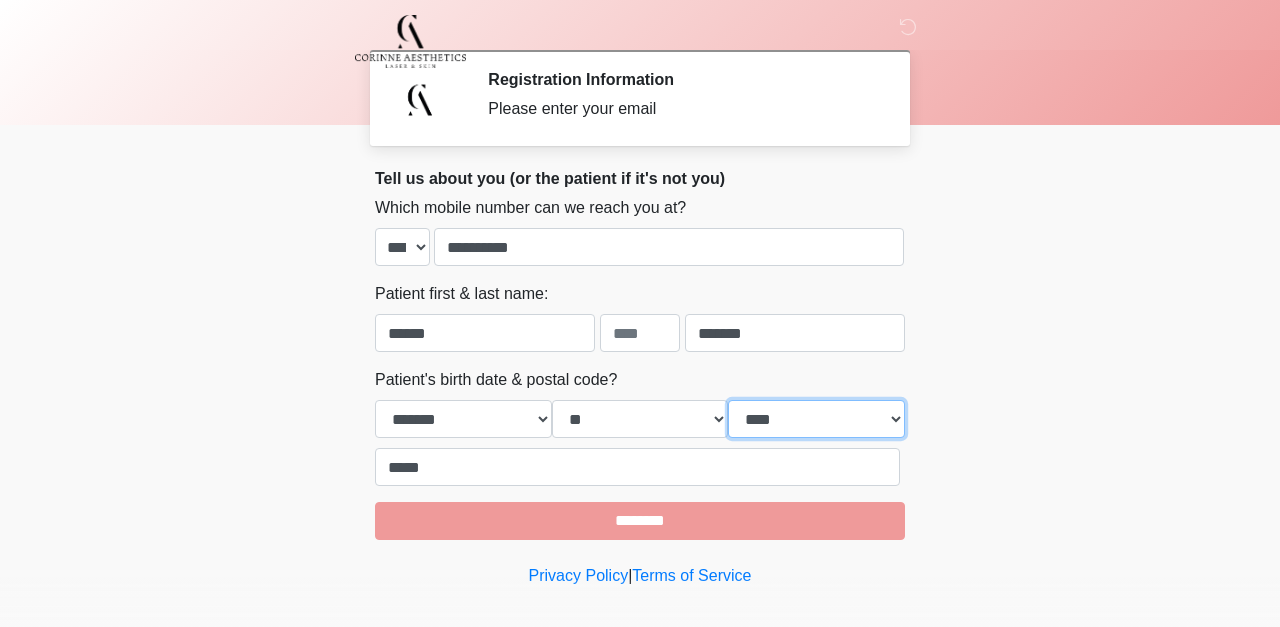 click on "****
****
****
****
****
****
****
****
****
****
****
****
****
****
****
****
****
****
****
****
****
****
****
****
****
****
****
****
****
****
****
****
****
****
****
****
****
****
****
****
****
****
****
****
****
****
****
****
****
****
****
****
****
****
****
****
****
****
****
****
****
****
****
****
****
****
****
****
****
****
****
****
****
****
****
****
****
****
****
****
****
****
****
****
****
****
****
****
****
****
****
****
****
****
****
****
****
****
****
****
****
****" at bounding box center [816, 419] 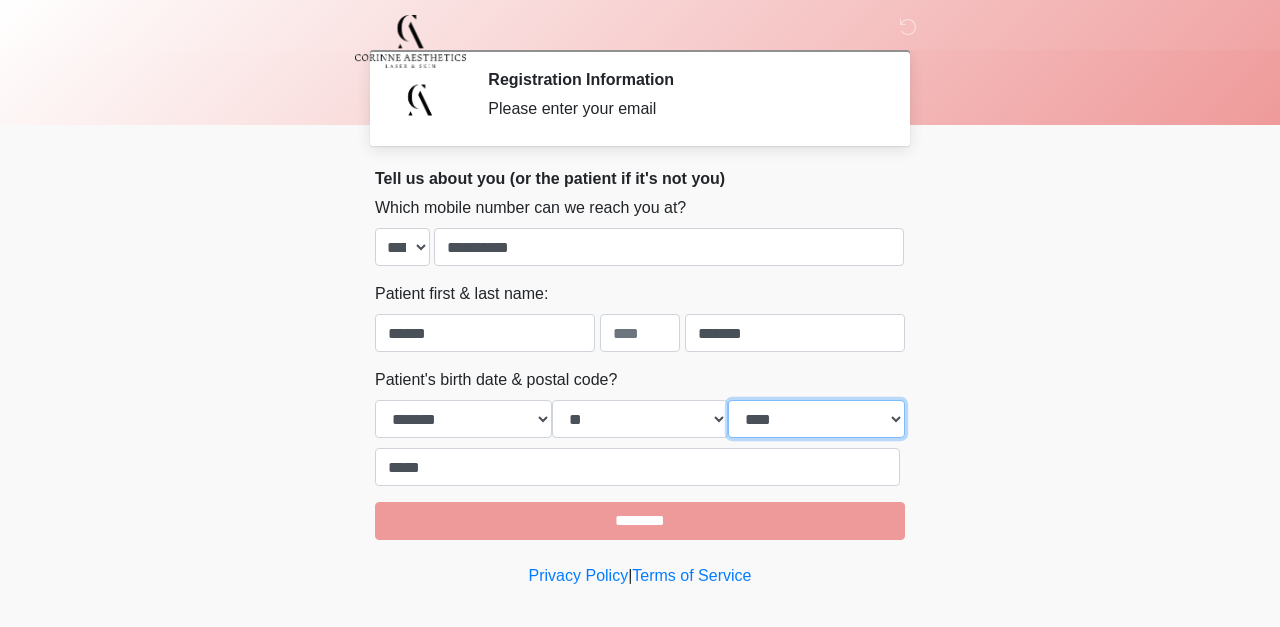 select on "****" 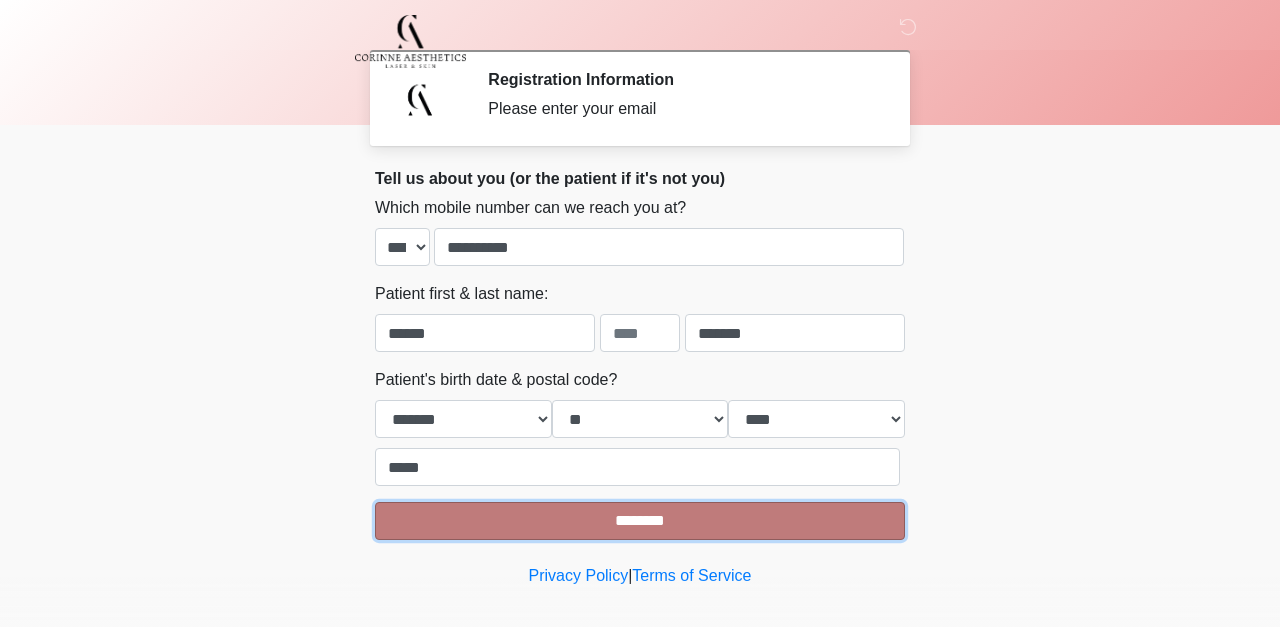 click on "********" at bounding box center (640, 521) 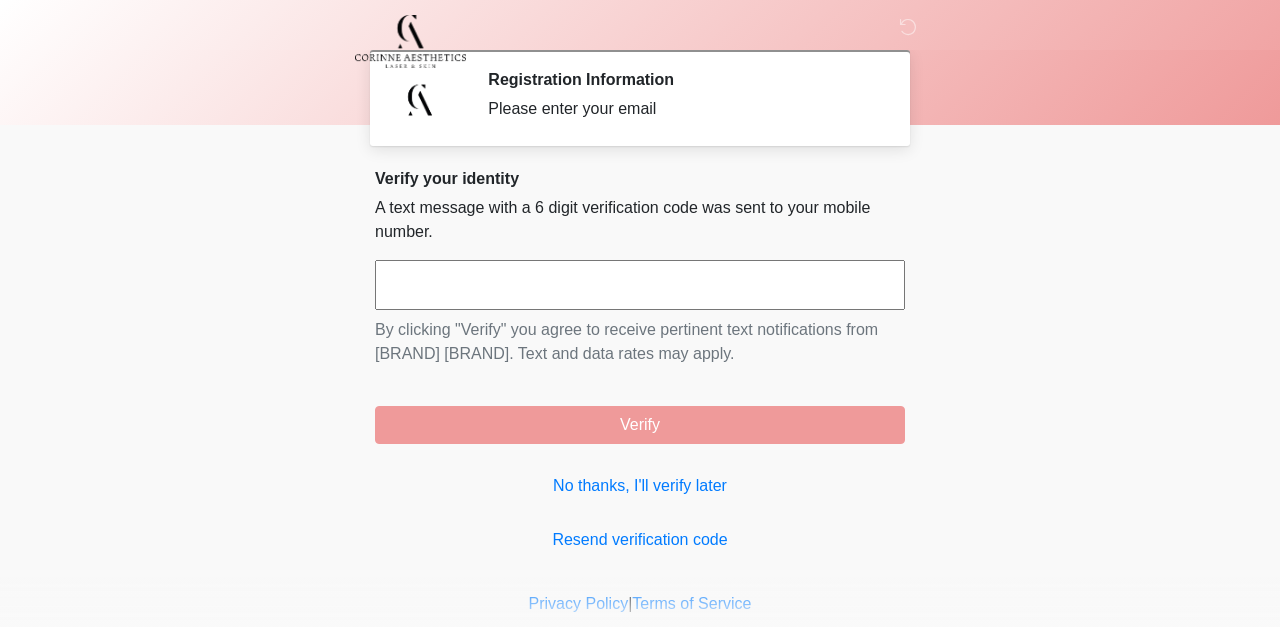 click at bounding box center (640, 285) 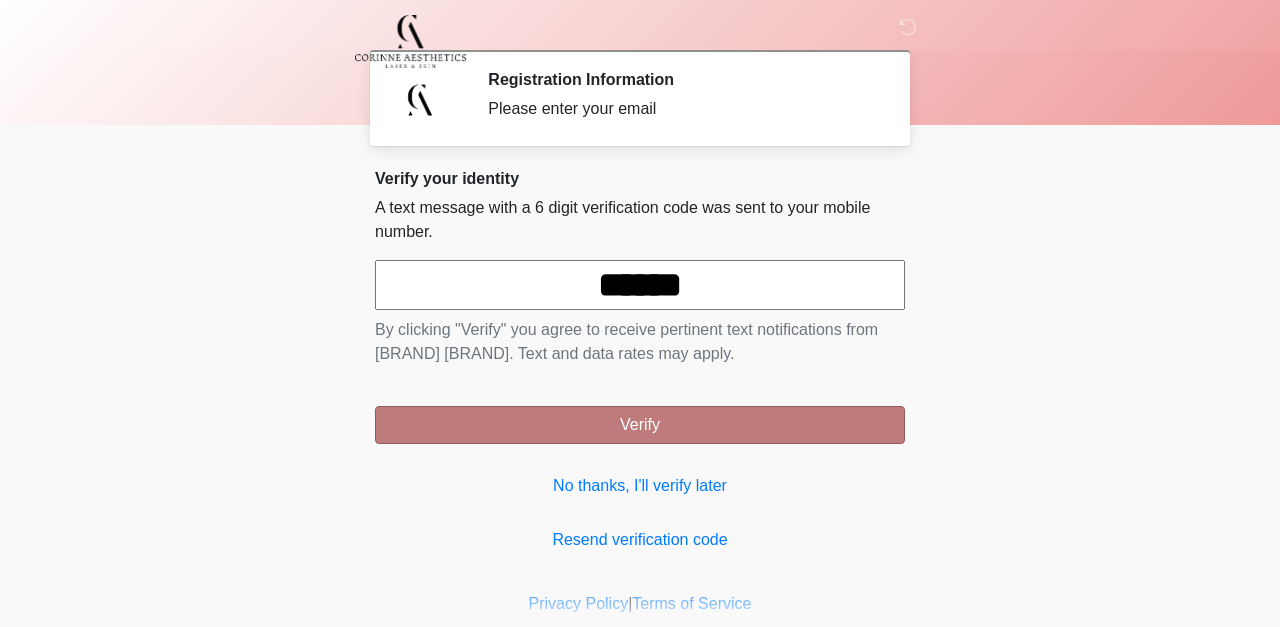 type on "******" 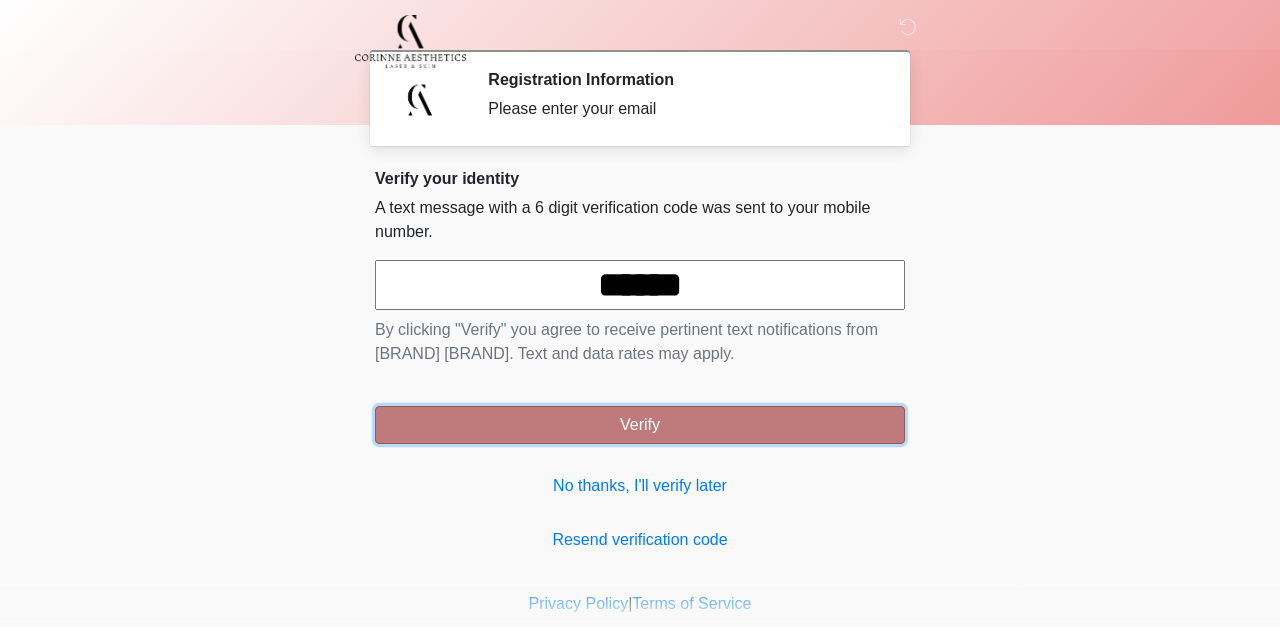 click on "Verify" at bounding box center (640, 425) 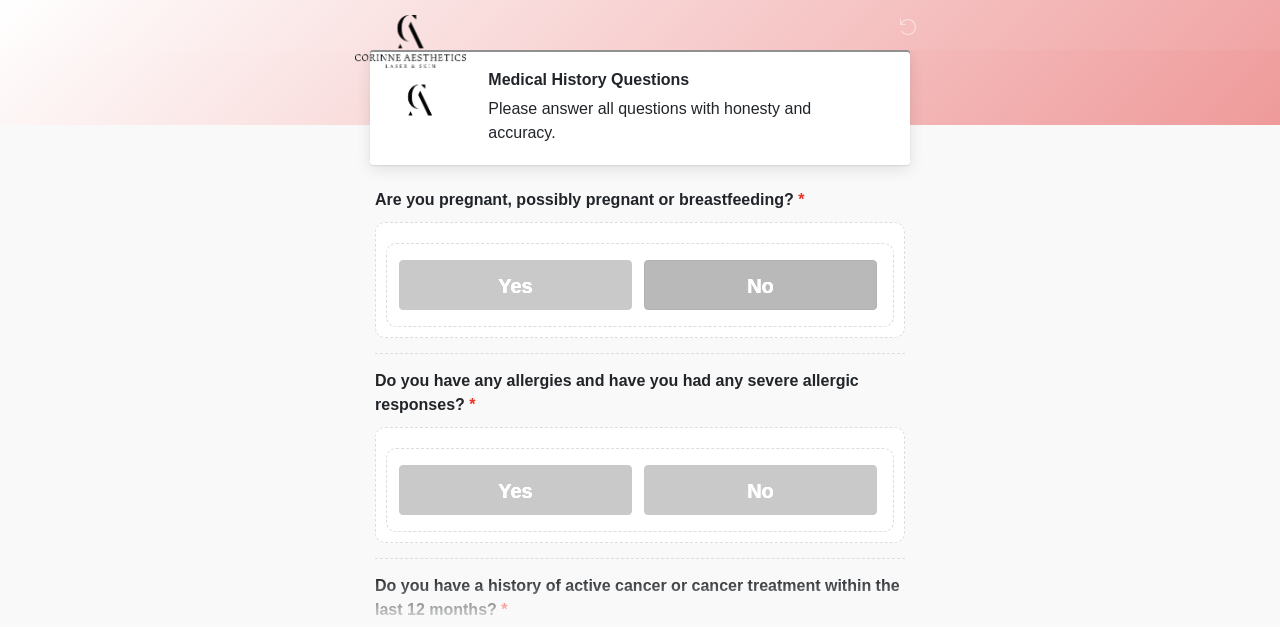 click on "No" at bounding box center [760, 285] 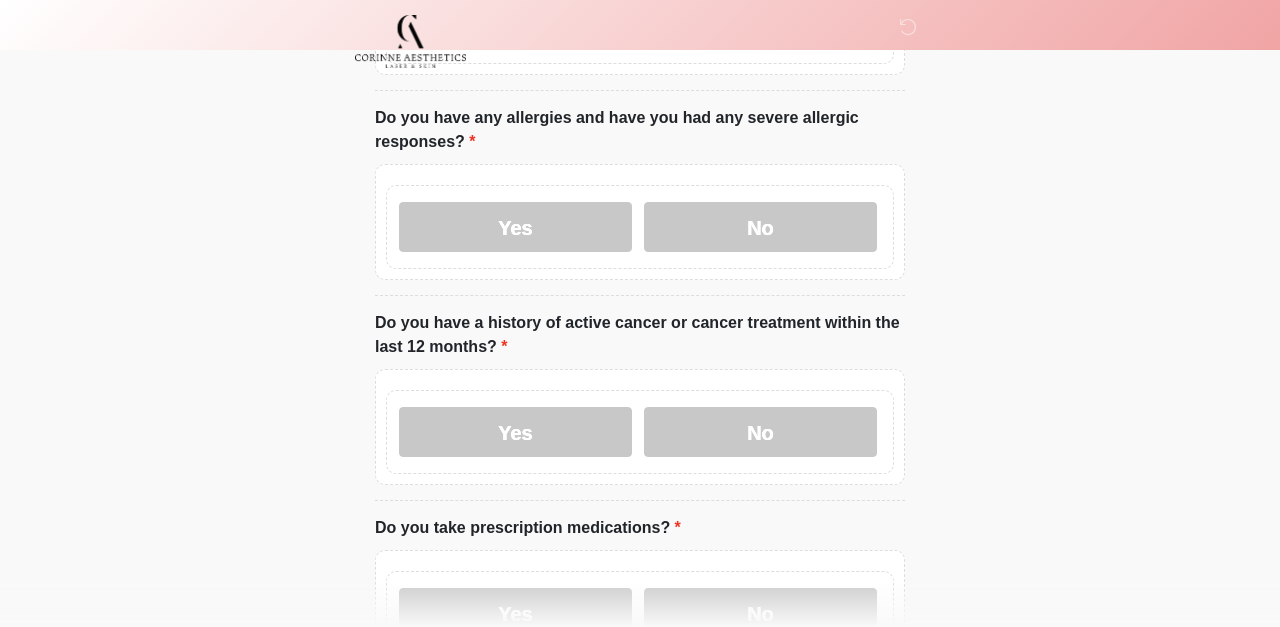 scroll, scrollTop: 256, scrollLeft: 0, axis: vertical 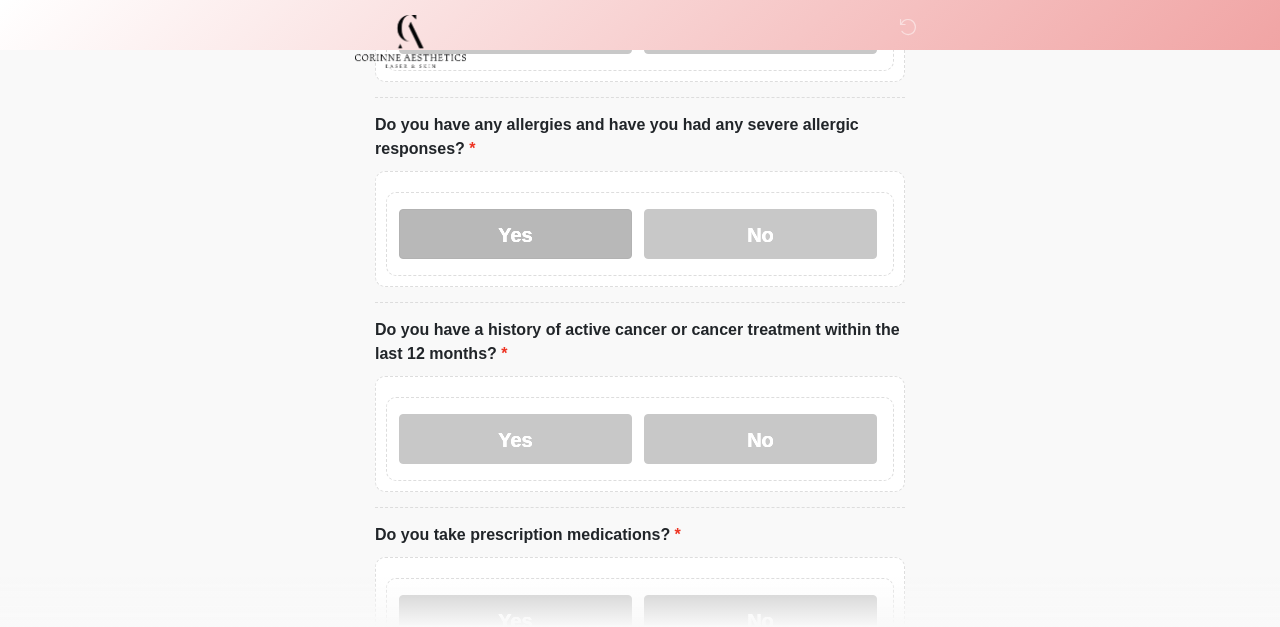 click on "Yes" at bounding box center (515, 234) 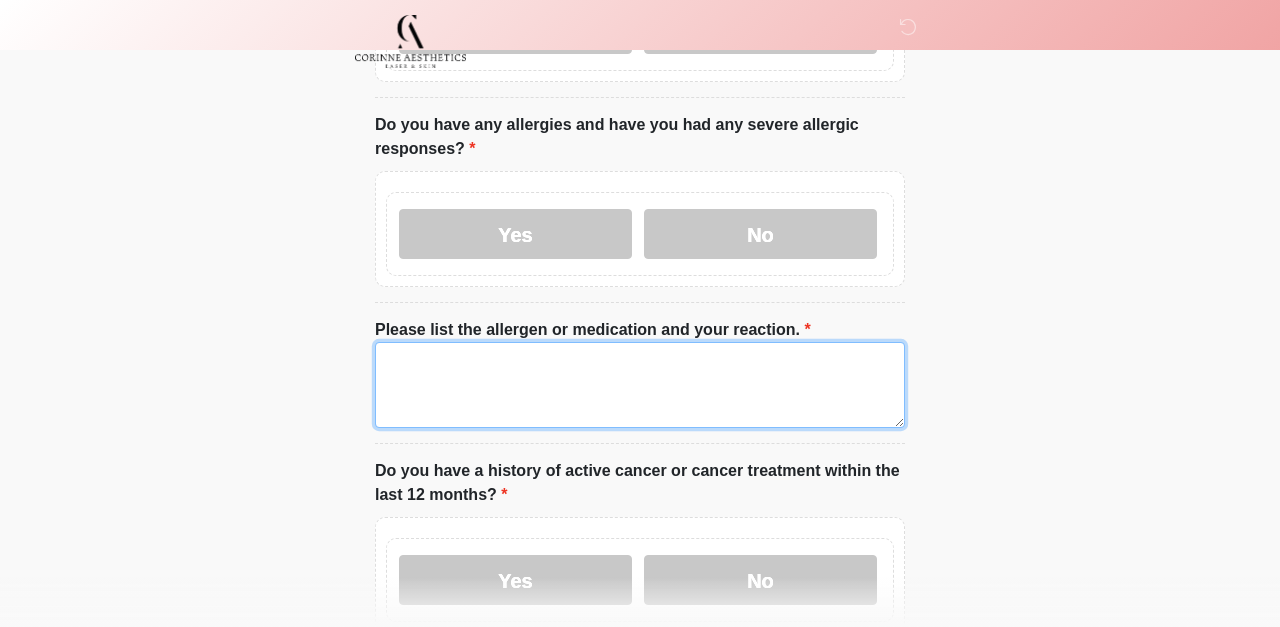 click on "Please list the allergen or medication and your reaction." at bounding box center (640, 385) 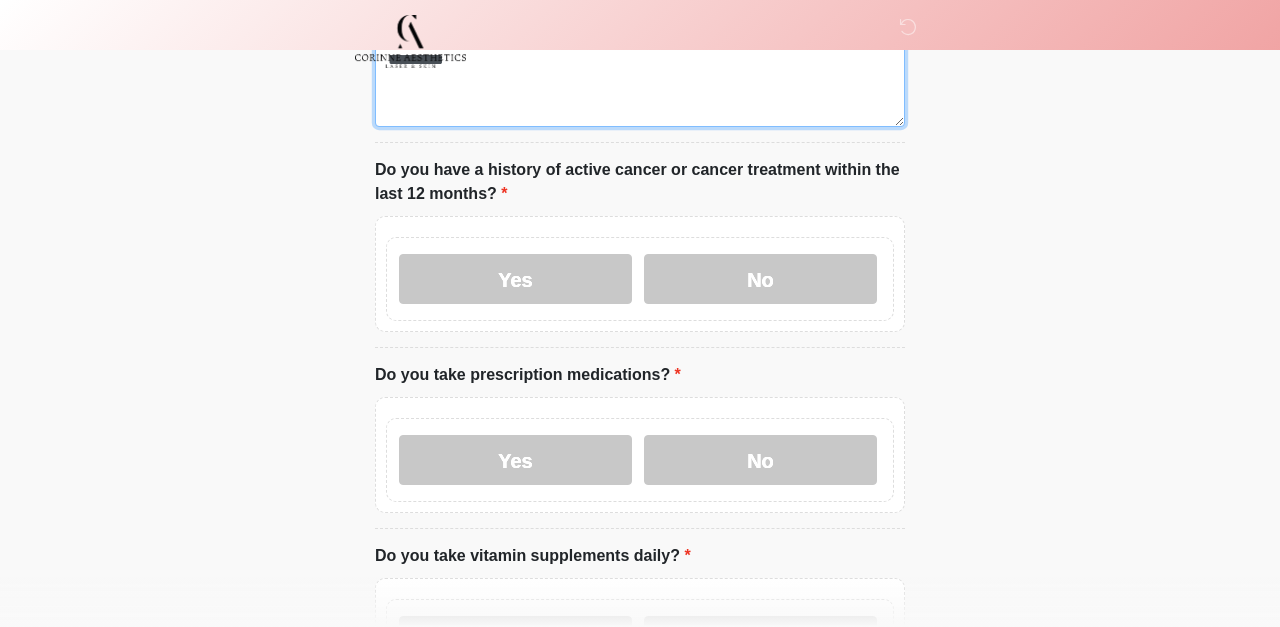 scroll, scrollTop: 561, scrollLeft: 0, axis: vertical 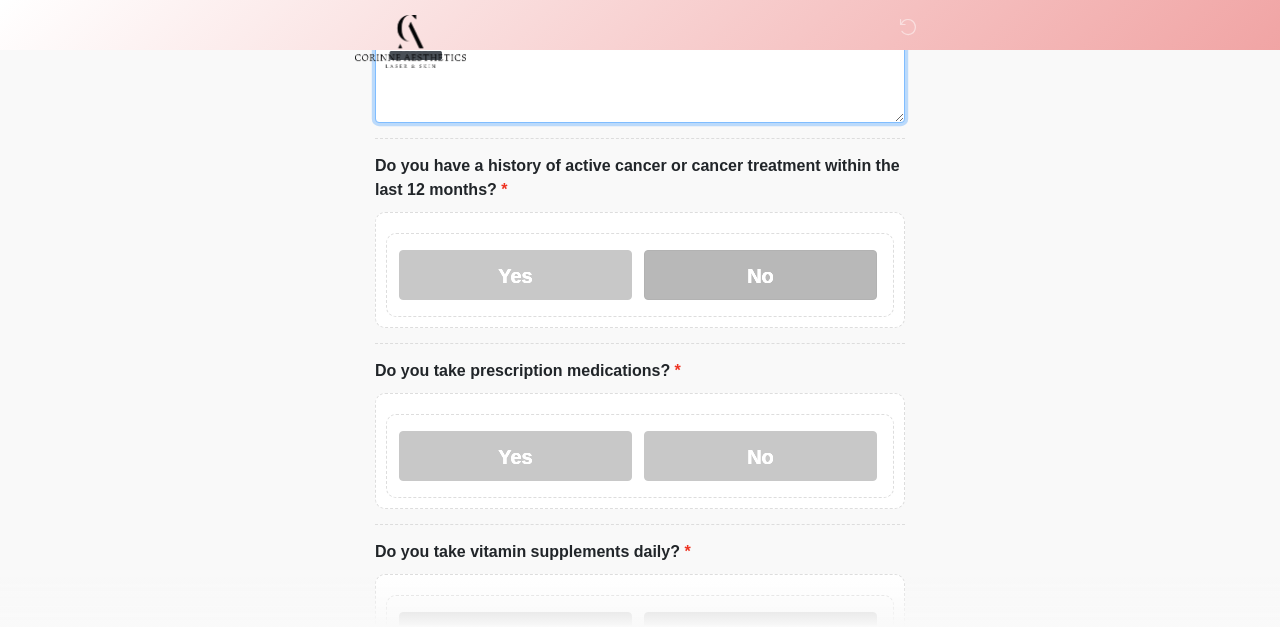 type on "*********" 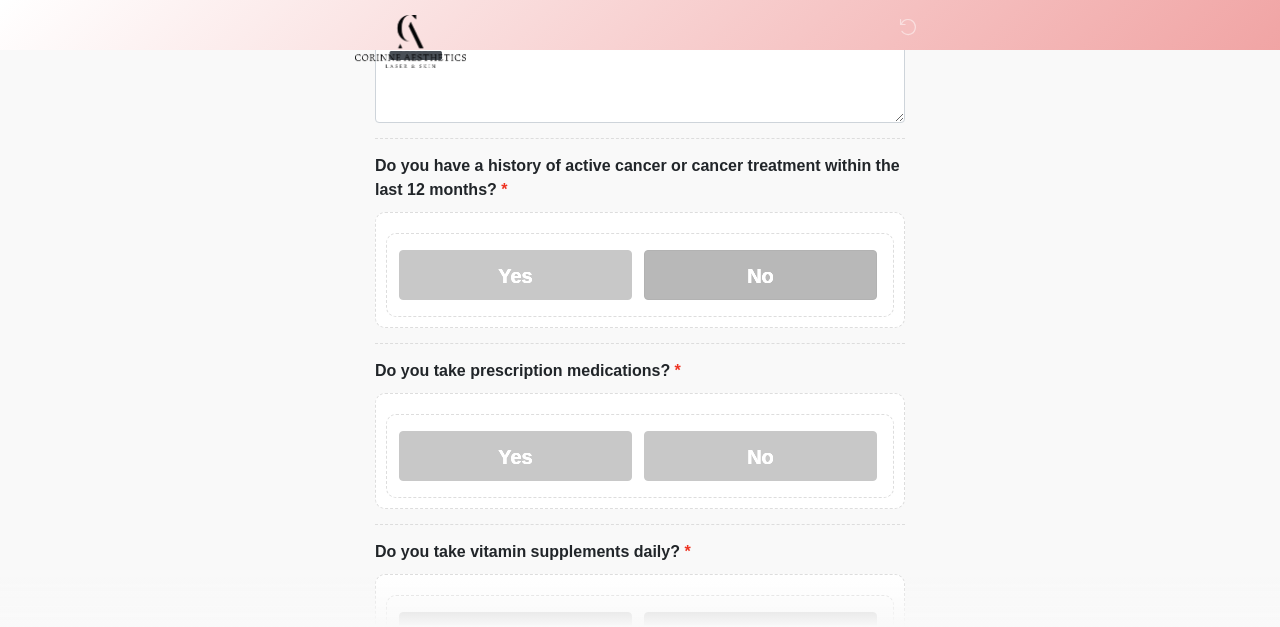 click on "No" at bounding box center (760, 275) 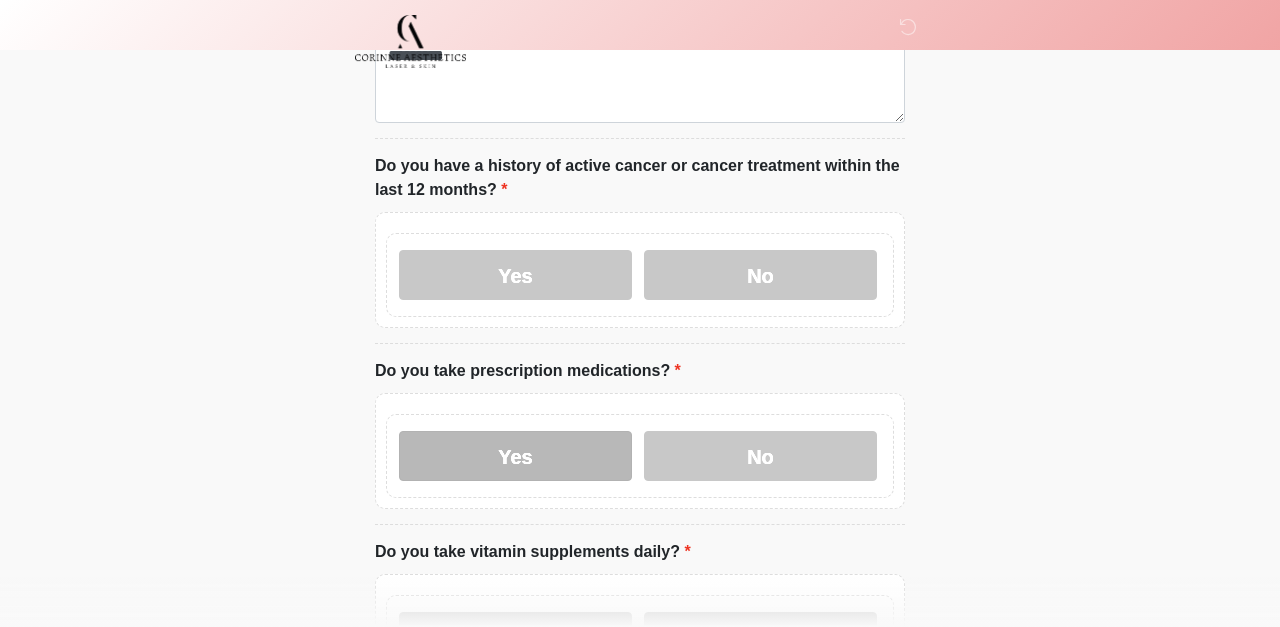 click on "Yes" at bounding box center [515, 456] 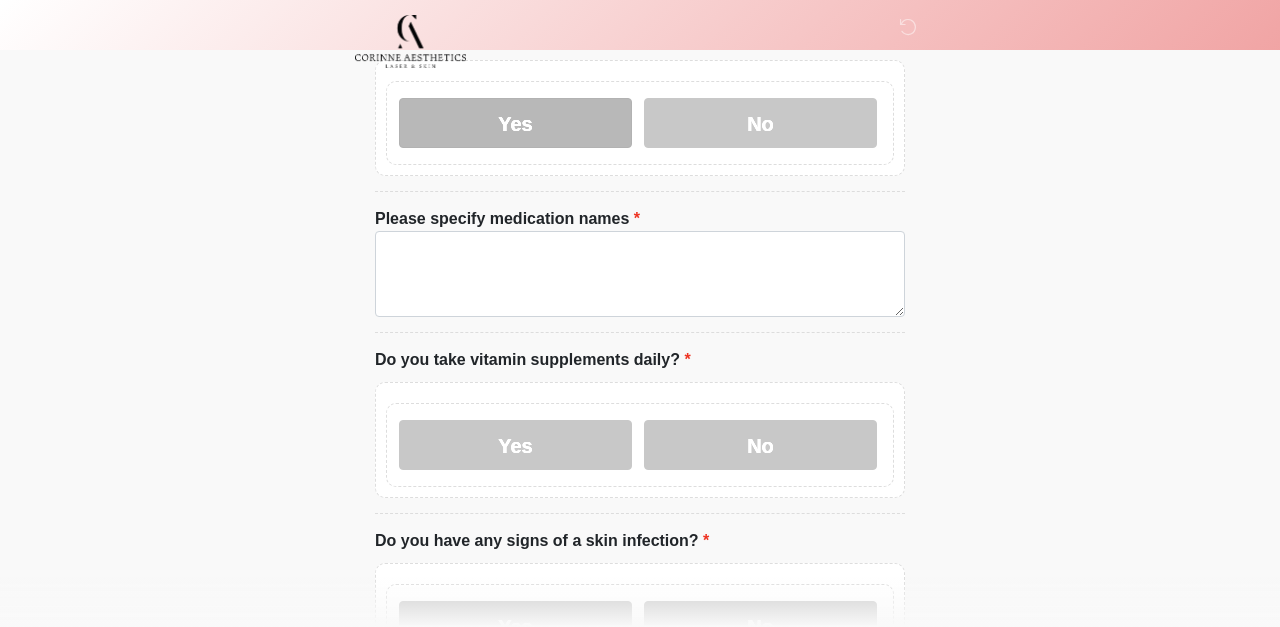 scroll, scrollTop: 896, scrollLeft: 0, axis: vertical 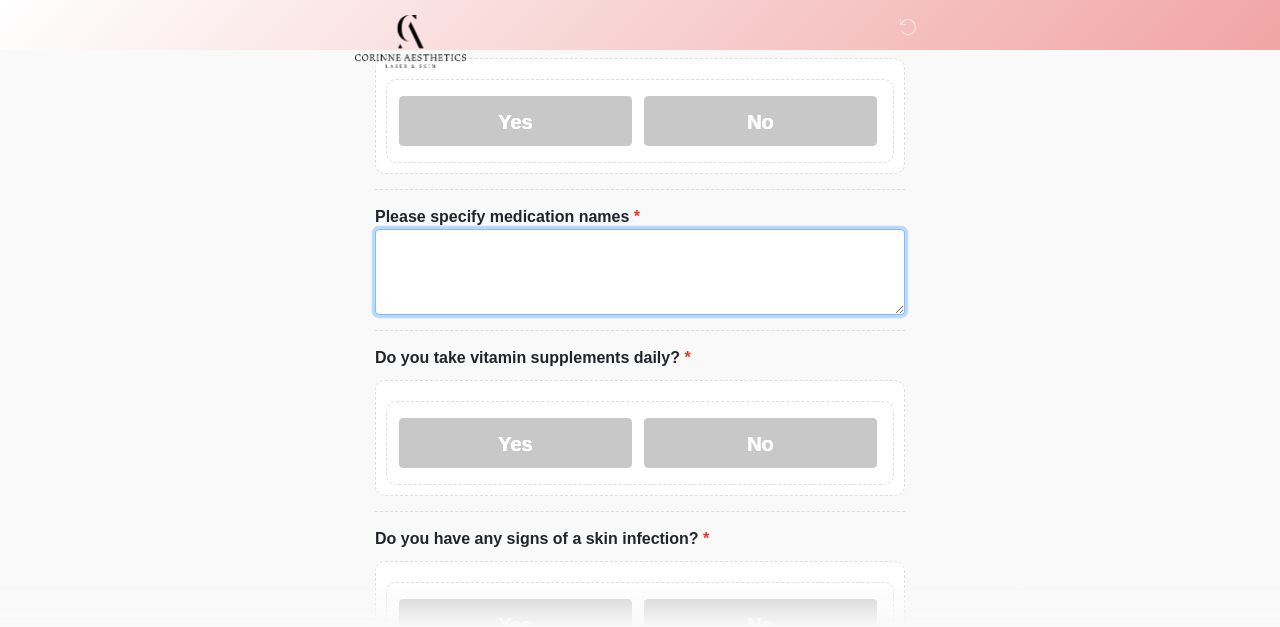 click on "Please specify medication names" at bounding box center [640, 272] 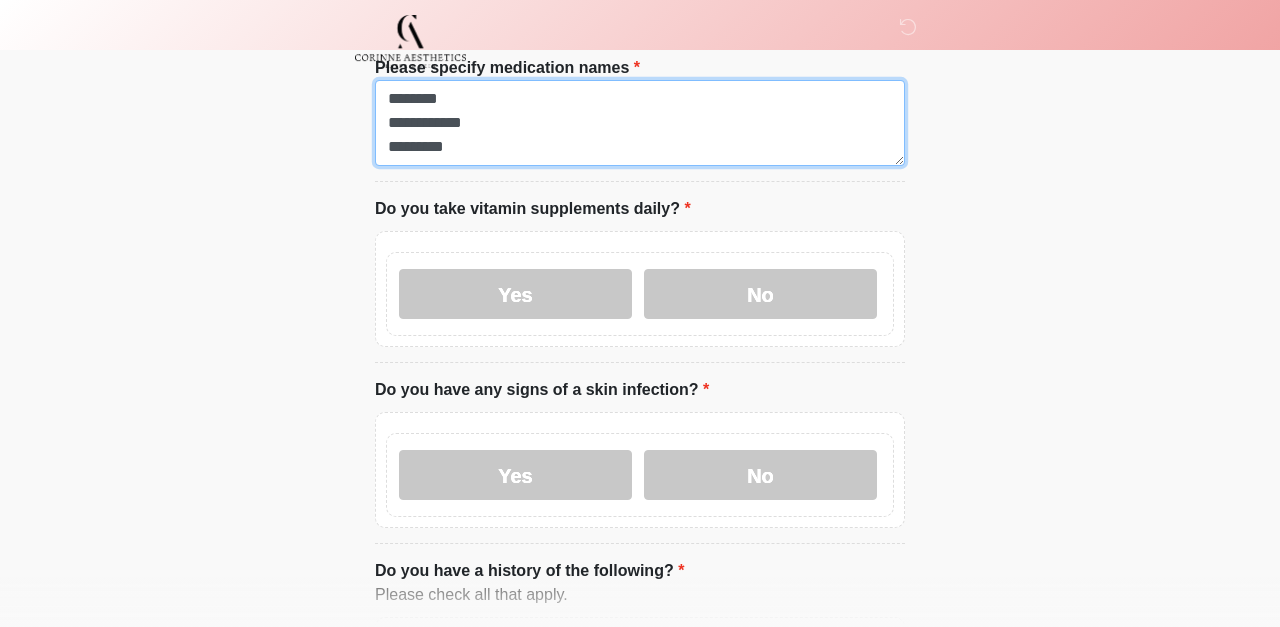 scroll, scrollTop: 1054, scrollLeft: 0, axis: vertical 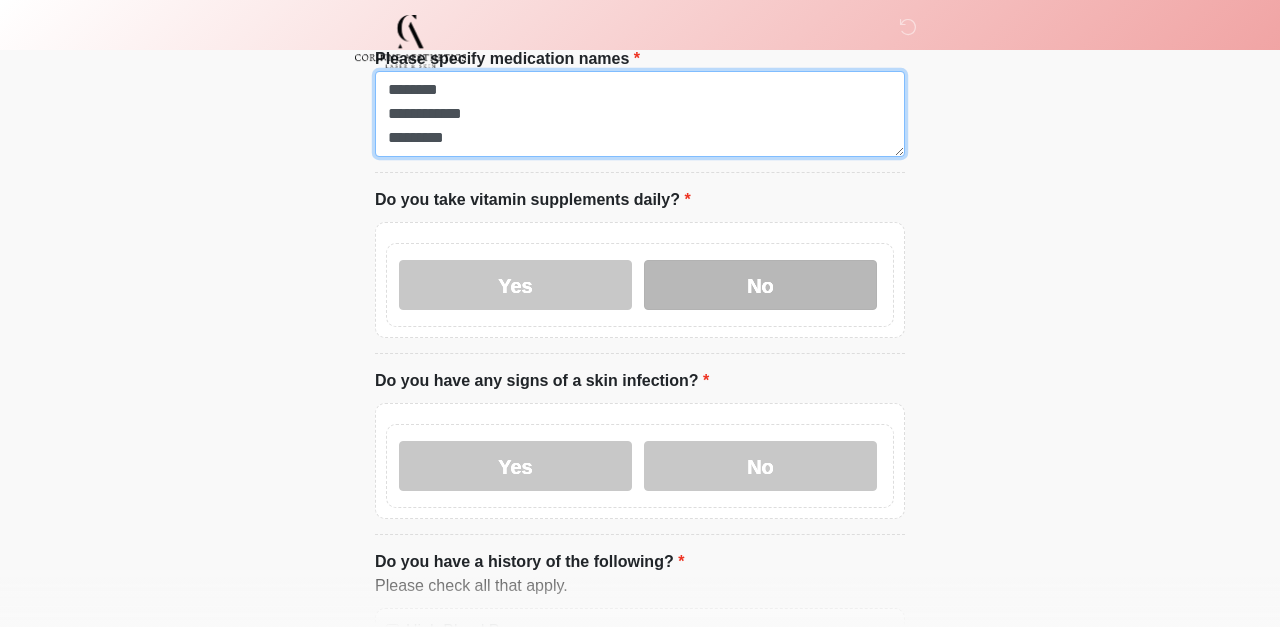 type on "**********" 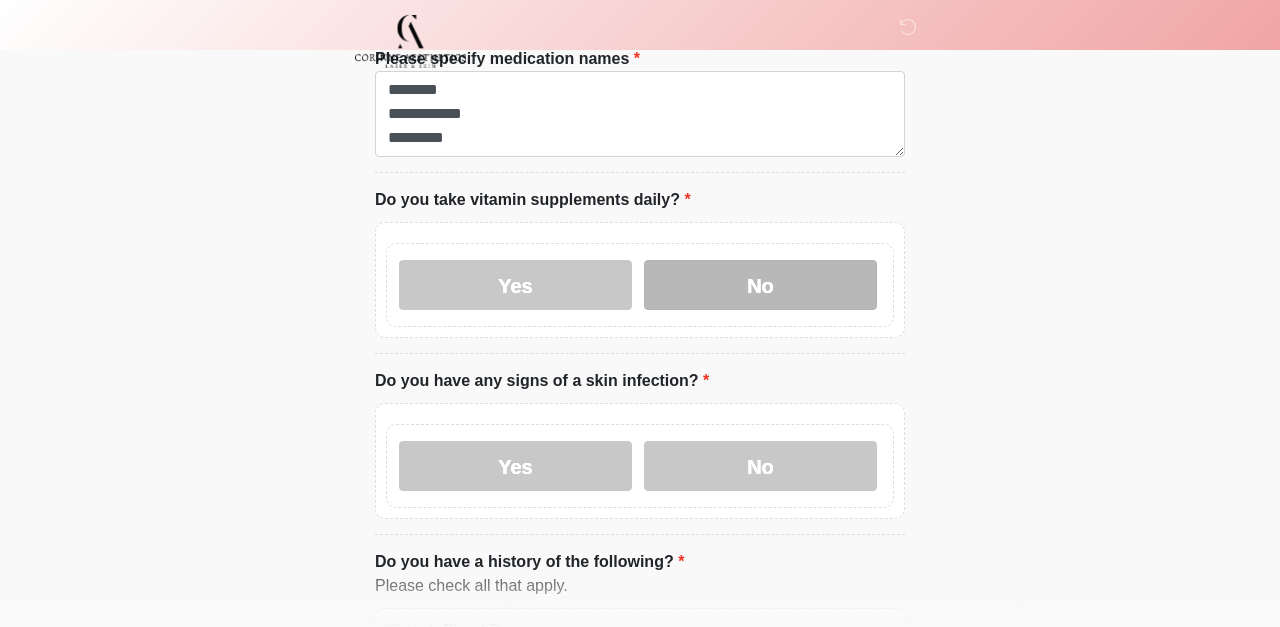 click on "No" at bounding box center [760, 285] 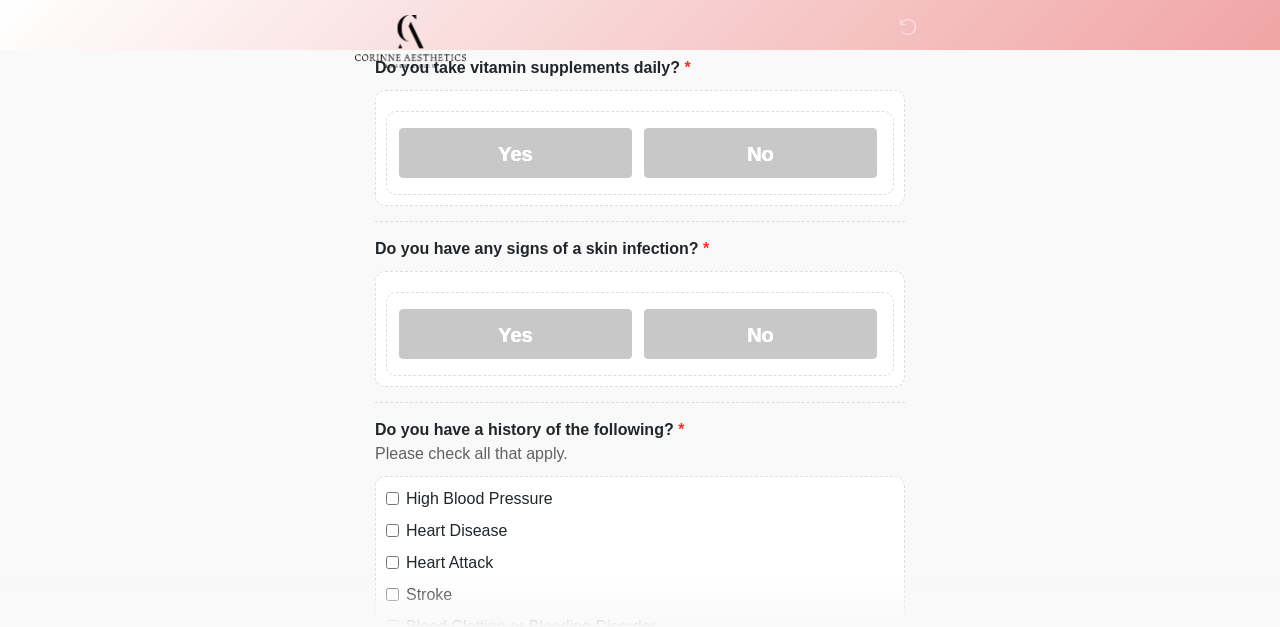 scroll, scrollTop: 1192, scrollLeft: 0, axis: vertical 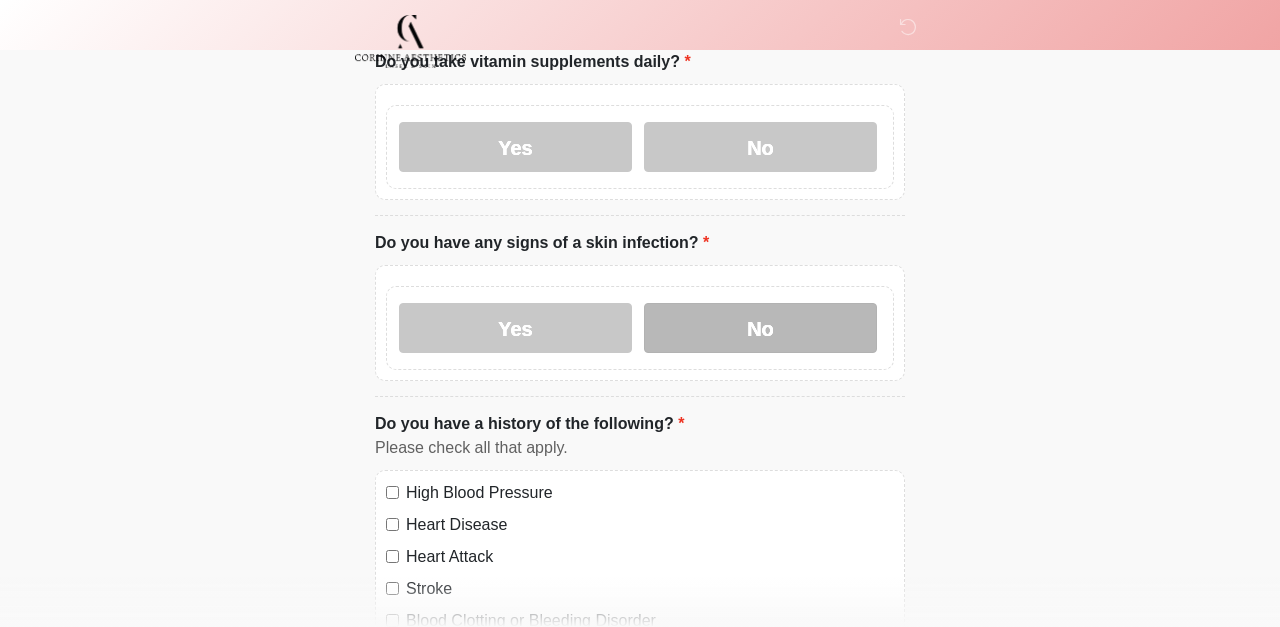 click on "No" at bounding box center [760, 328] 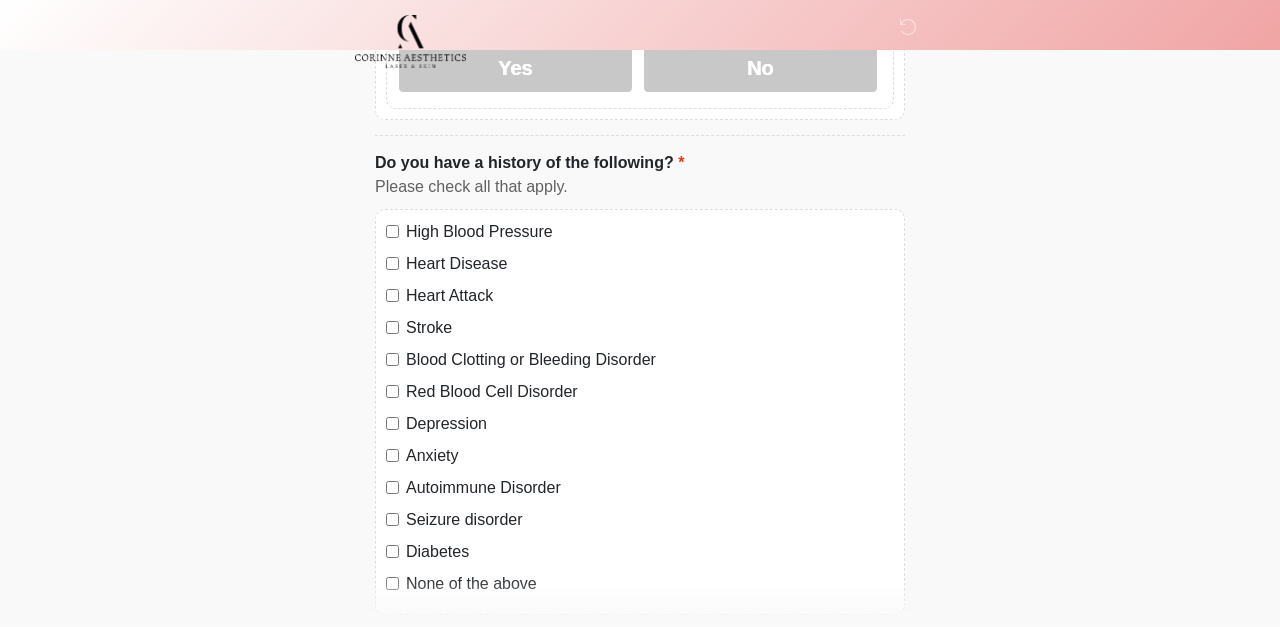 scroll, scrollTop: 1473, scrollLeft: 0, axis: vertical 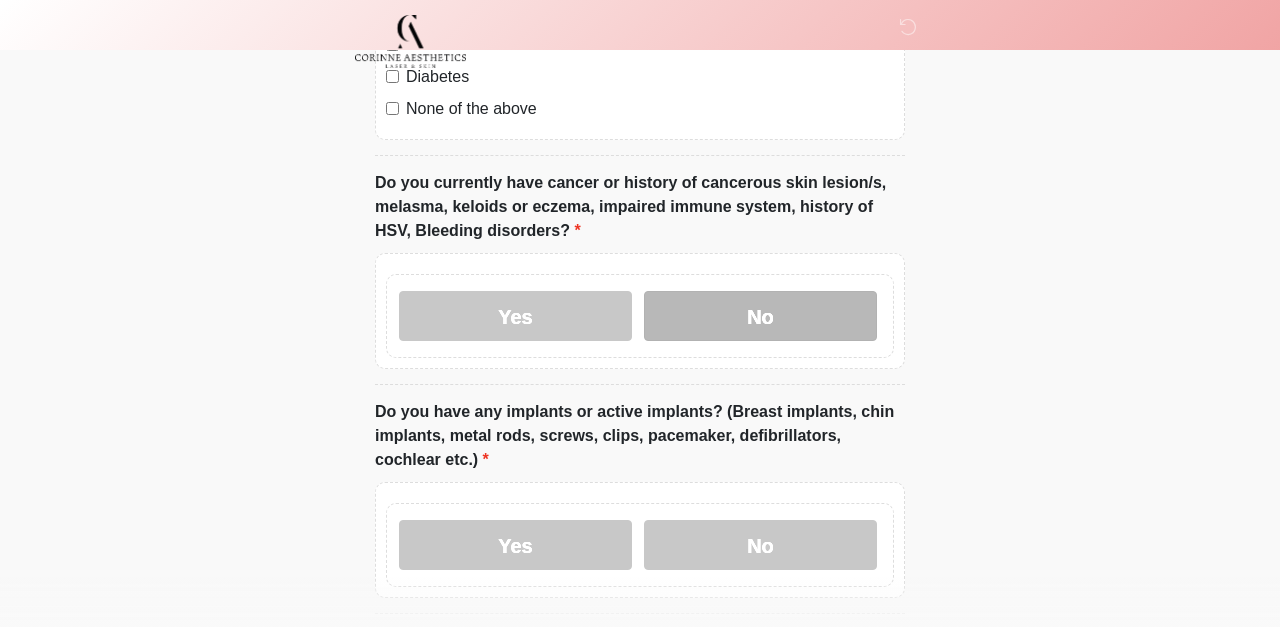 click on "No" at bounding box center [760, 316] 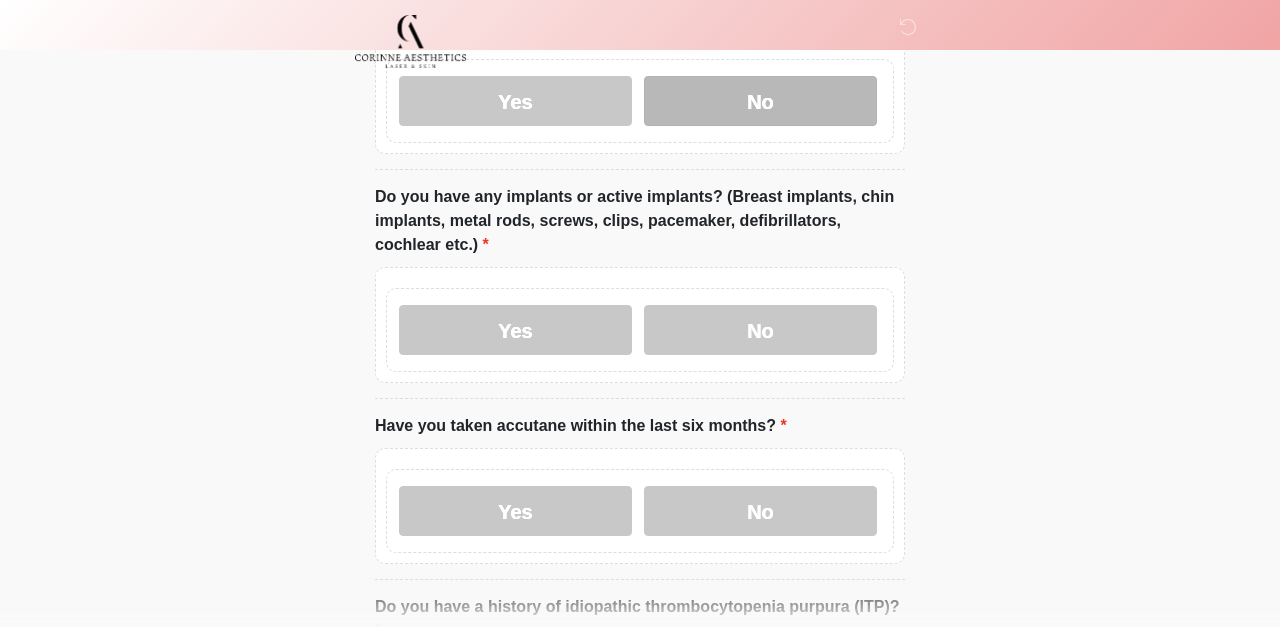 scroll, scrollTop: 2147, scrollLeft: 0, axis: vertical 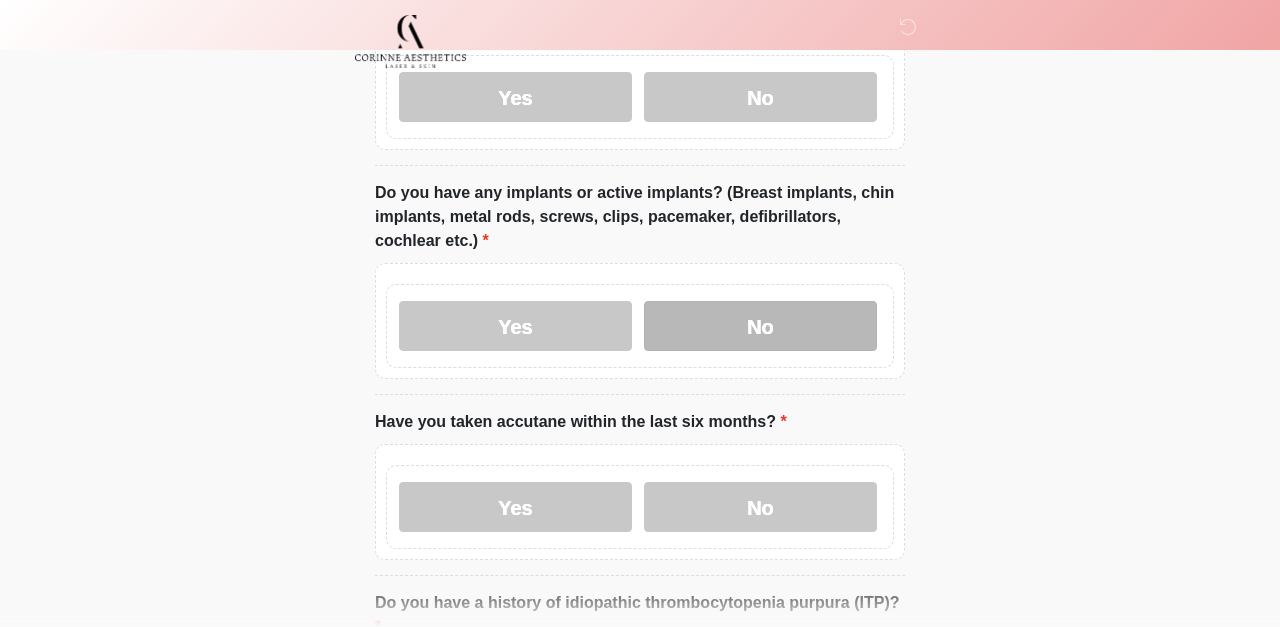 click on "No" at bounding box center [760, 326] 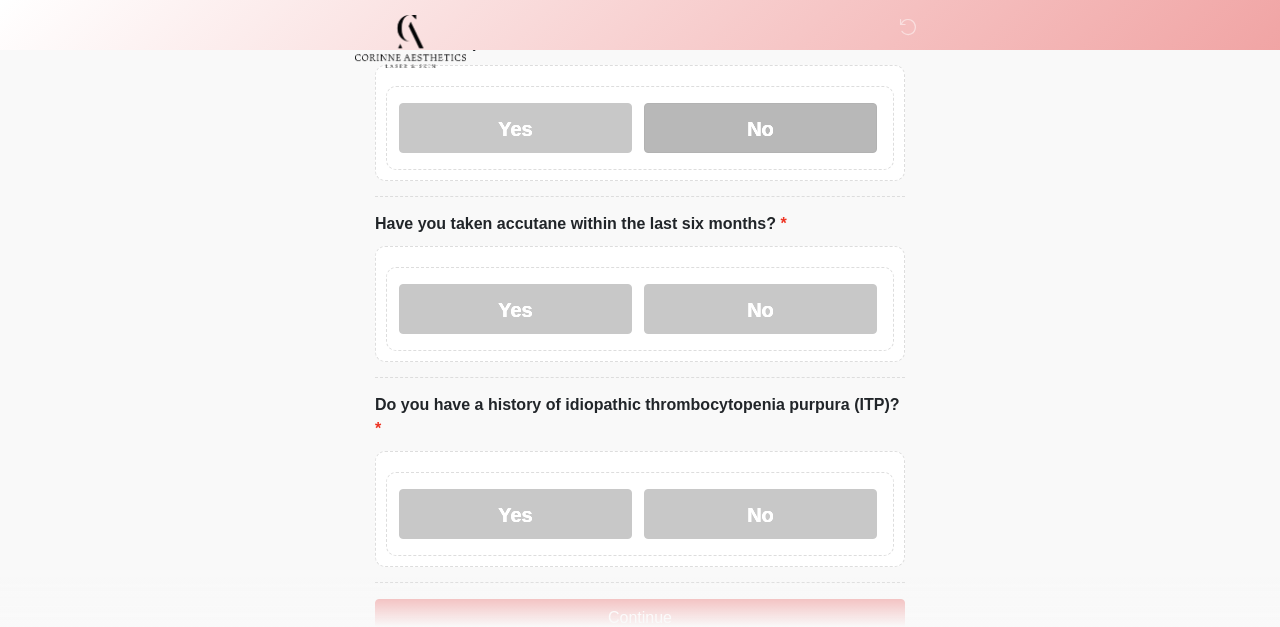 scroll, scrollTop: 2347, scrollLeft: 0, axis: vertical 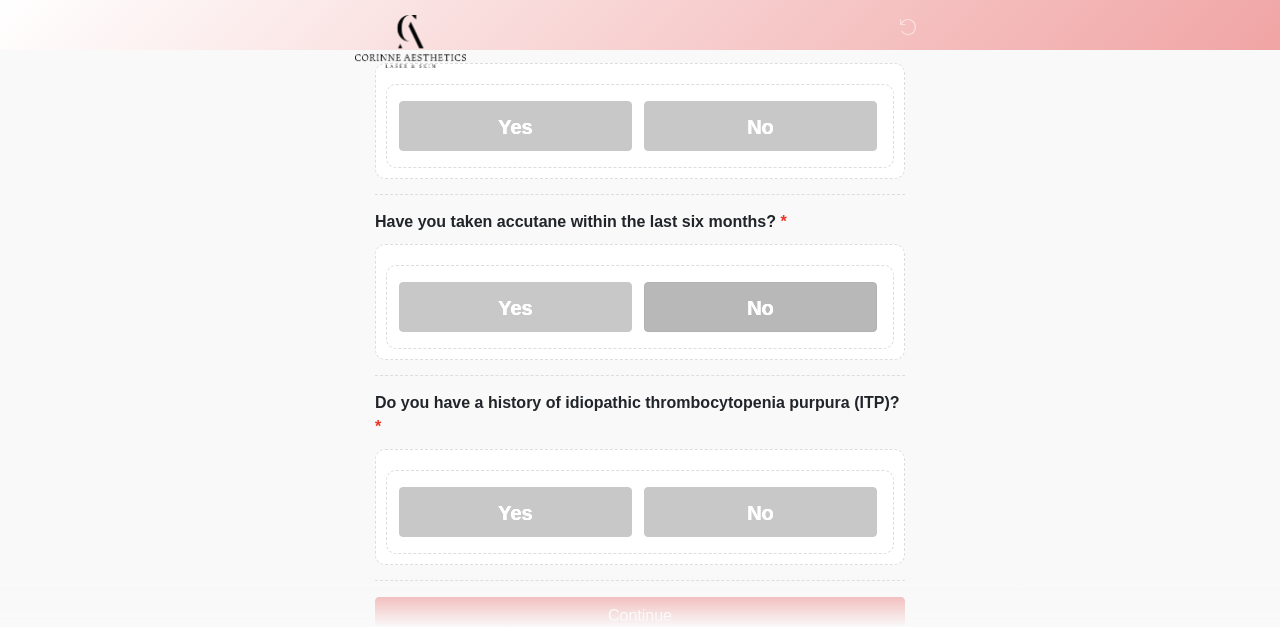 click on "No" at bounding box center (760, 307) 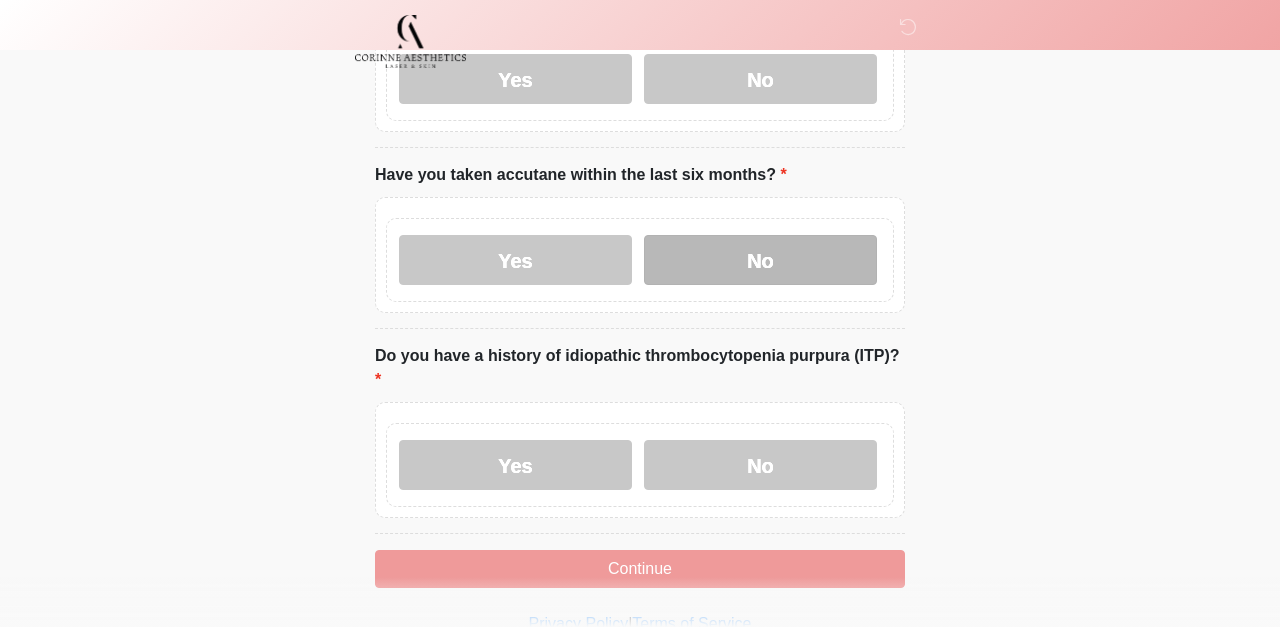 scroll, scrollTop: 2432, scrollLeft: 0, axis: vertical 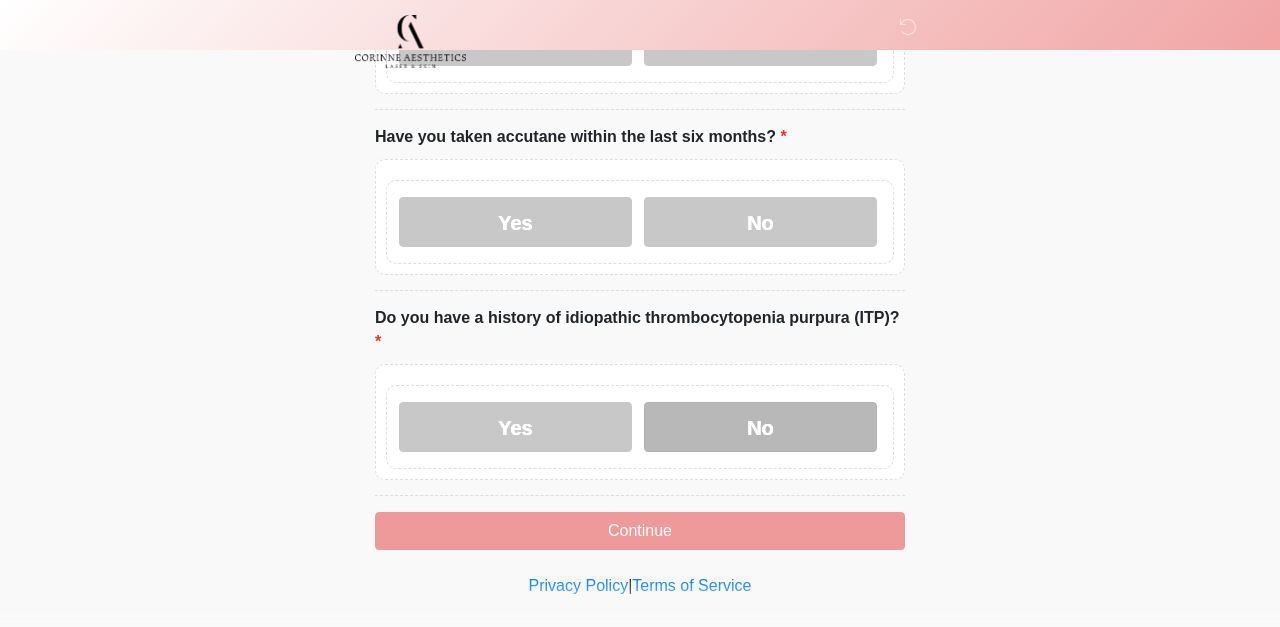 click on "No" at bounding box center (760, 427) 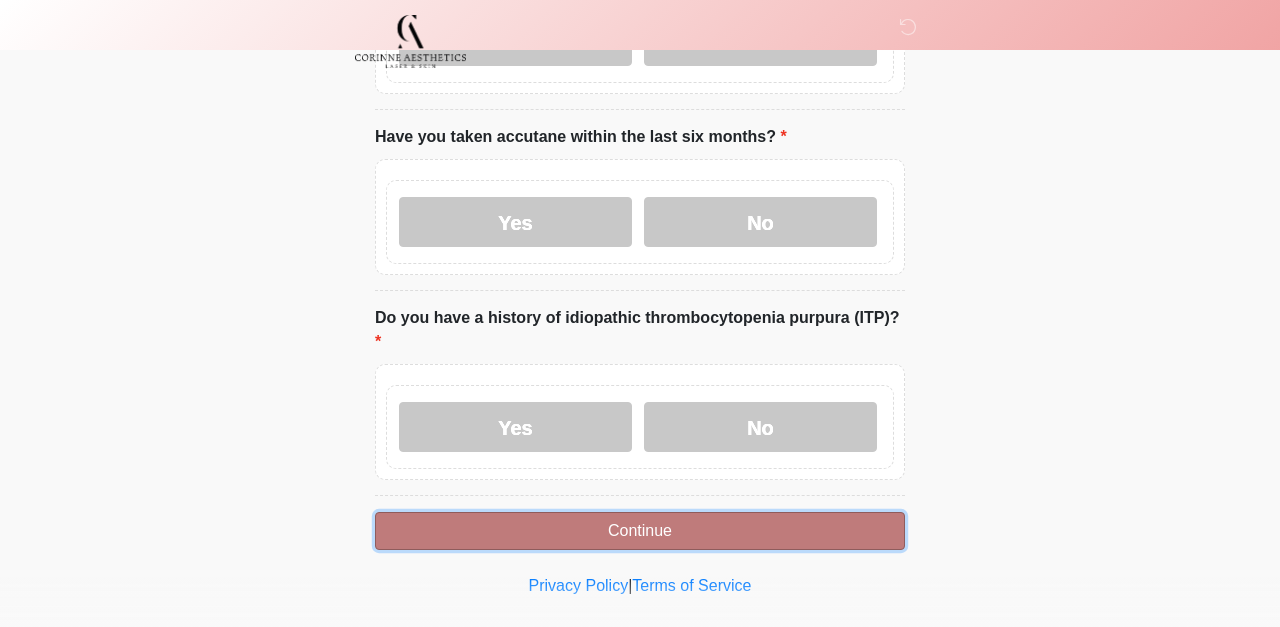 click on "Continue" at bounding box center [640, 531] 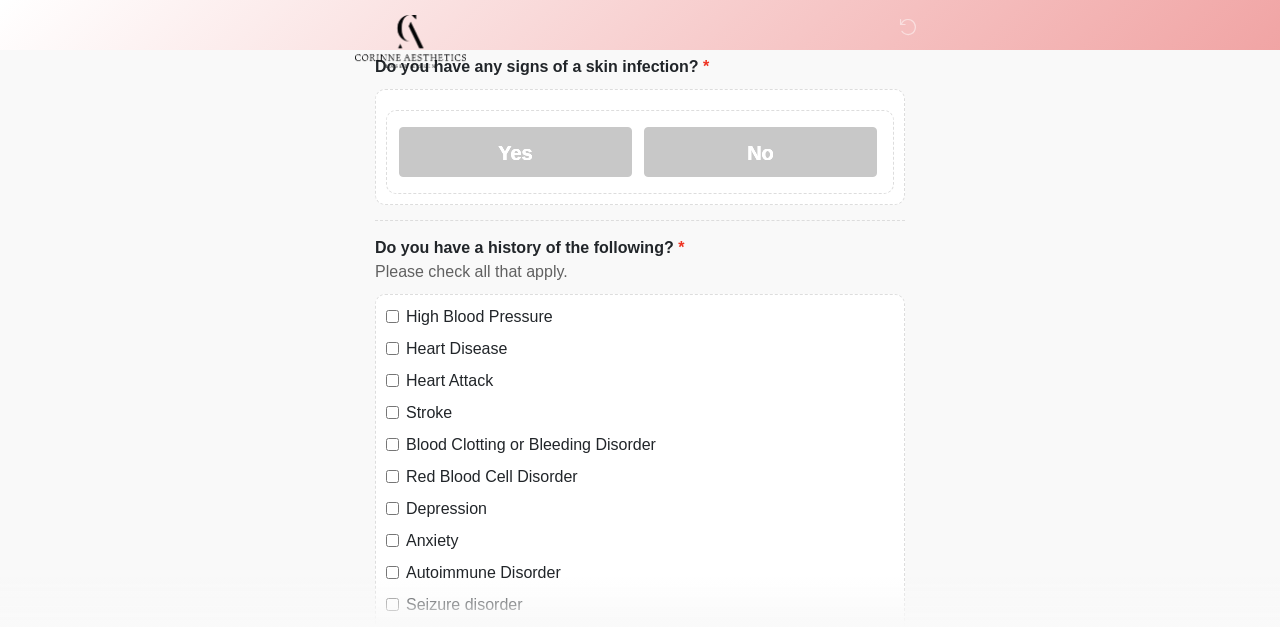 scroll, scrollTop: 0, scrollLeft: 0, axis: both 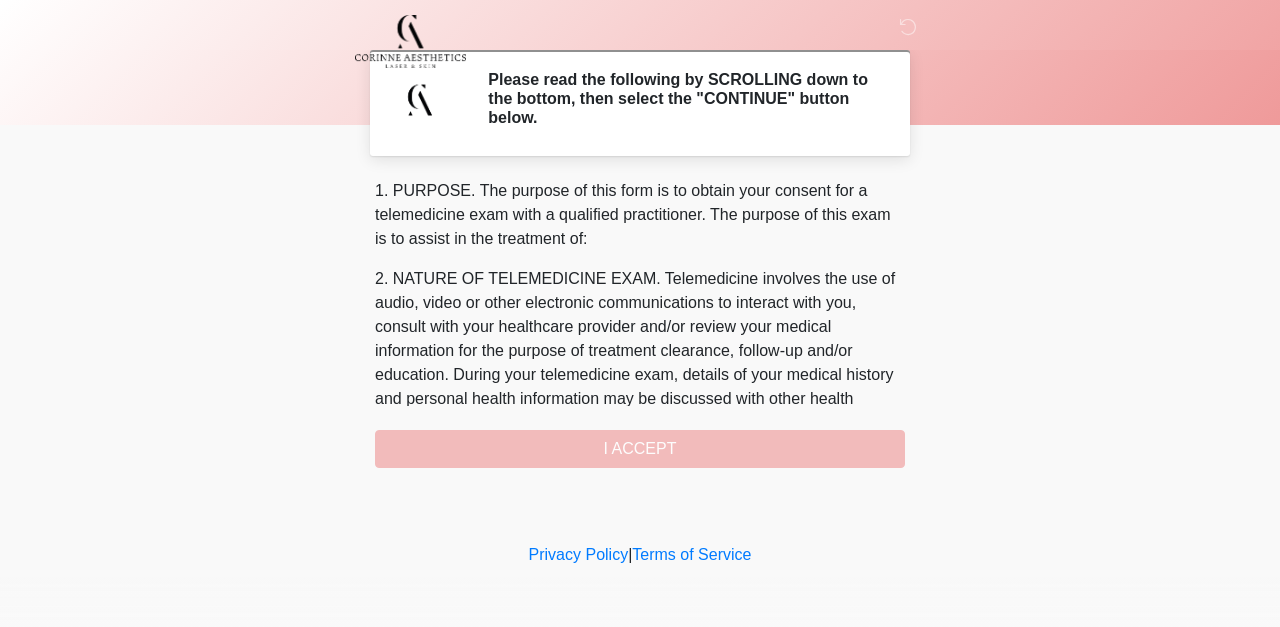 click on "2. NATURE OF TELEMEDICINE EXAM. Telemedicine involves the use of audio, video or other electronic communications to interact with you, consult with your healthcare provider and/or review your medical information for the purpose of treatment clearance, follow-up and/or education. During your telemedicine exam, details of your medical history and personal health information may be discussed with other health professionals through the use of interactive video, audio and telecommunications technology. Additionally, a physical examination of you may take place." at bounding box center [640, 375] 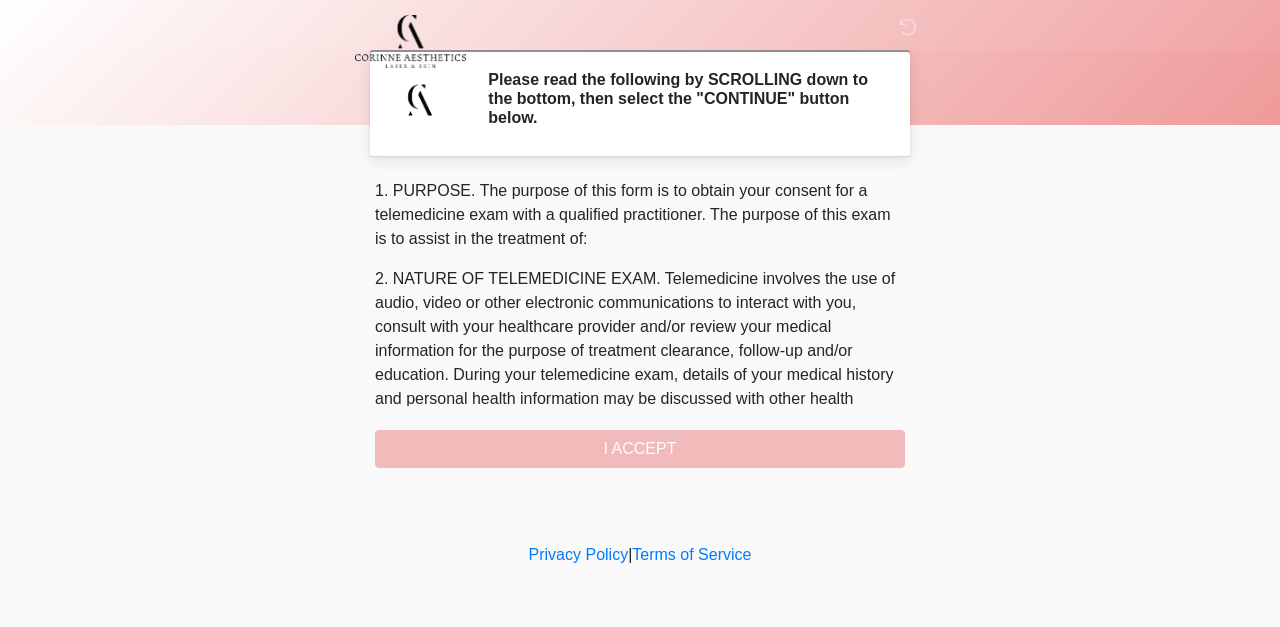 click on "1. PURPOSE. The purpose of this form is to obtain your consent for a telemedicine exam with a qualified practitioner. The purpose of this exam is to assist in the treatment of:  2. NATURE OF TELEMEDICINE EXAM. Telemedicine involves the use of audio, video or other electronic communications to interact with you, consult with your healthcare provider and/or review your medical information for the purpose of treatment clearance, follow-up and/or education. During your telemedicine exam, details of your medical history and personal health information may be discussed with other health professionals through the use of interactive video, audio and telecommunications technology. Additionally, a physical examination of you may take place. 4. HEALTHCARE INSTITUTION. Corinne Aesthetics Med Spa has medical and non-medical technical personnel who may participate in the telemedicine exam to aid in the audio/video link with the qualified practitioner.
I ACCEPT" at bounding box center [640, 323] 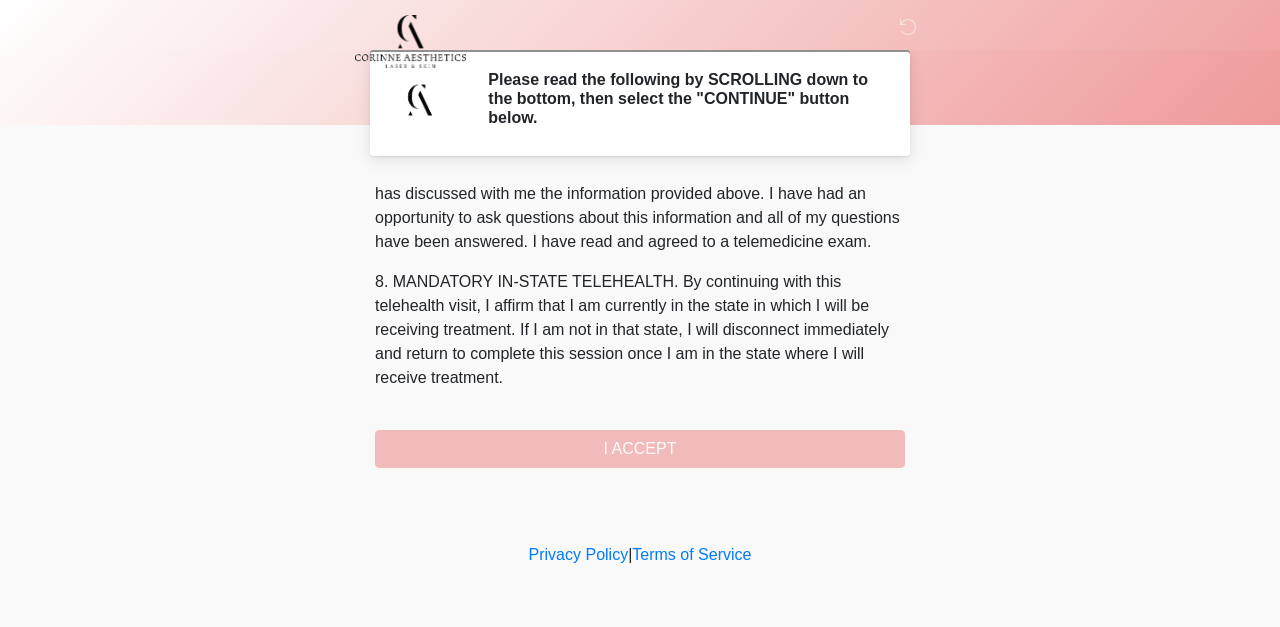 scroll, scrollTop: 957, scrollLeft: 0, axis: vertical 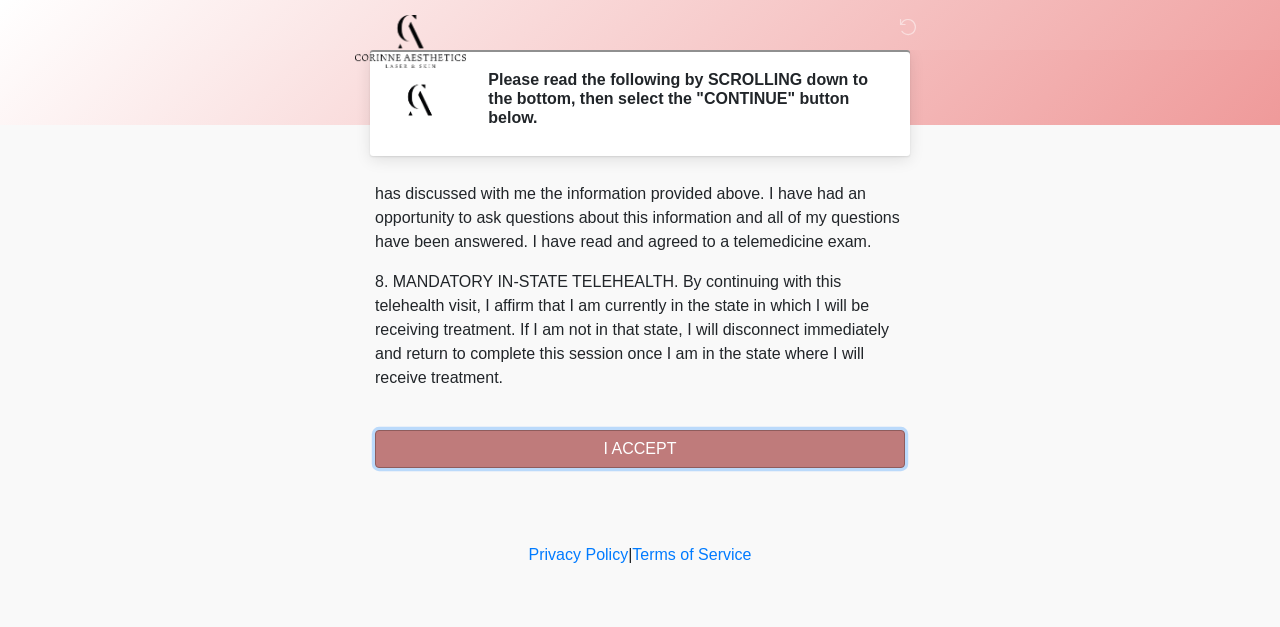 click on "I ACCEPT" at bounding box center (640, 449) 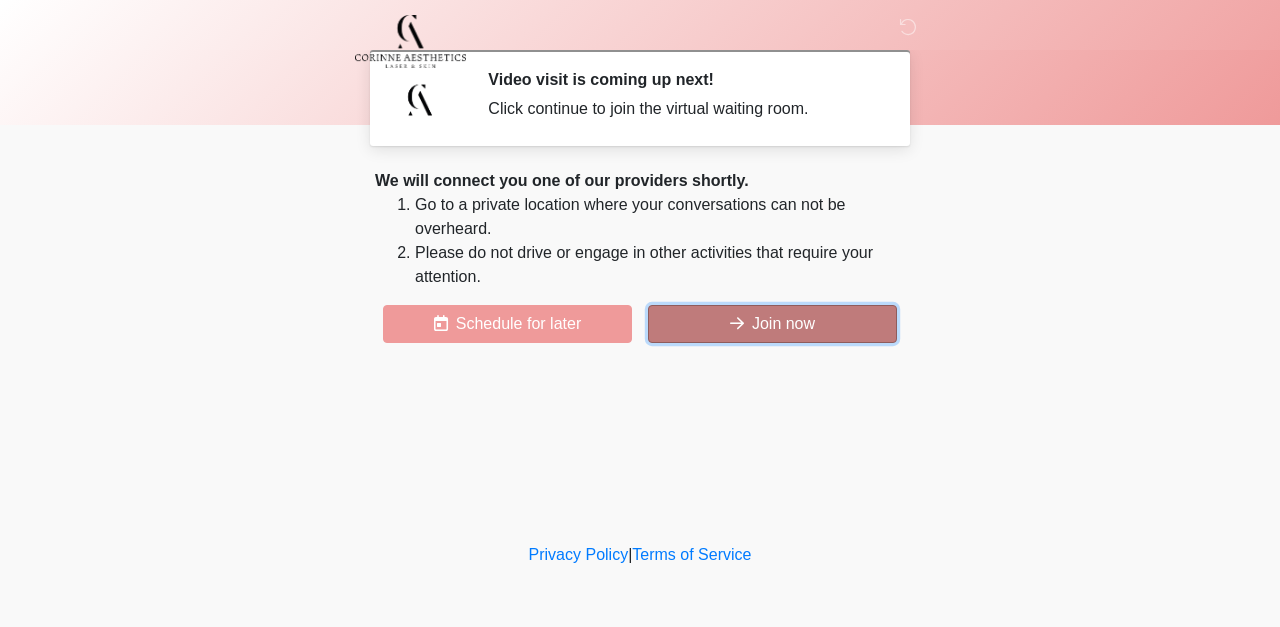 click on "Join now" at bounding box center [772, 324] 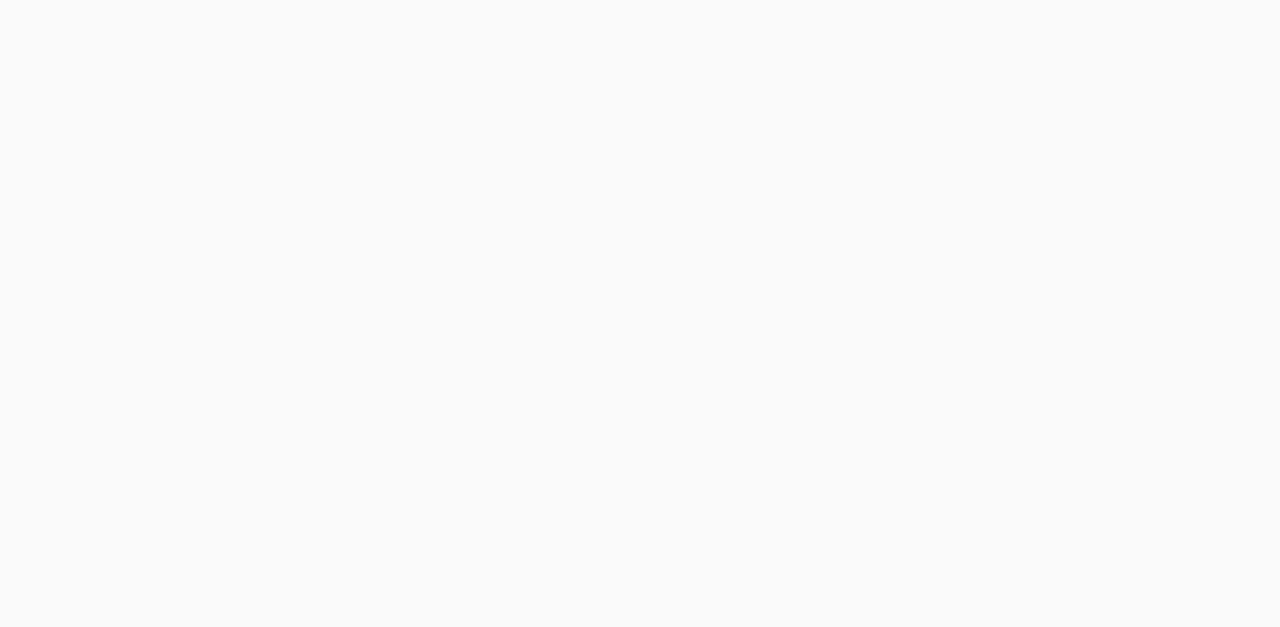 scroll, scrollTop: 0, scrollLeft: 0, axis: both 